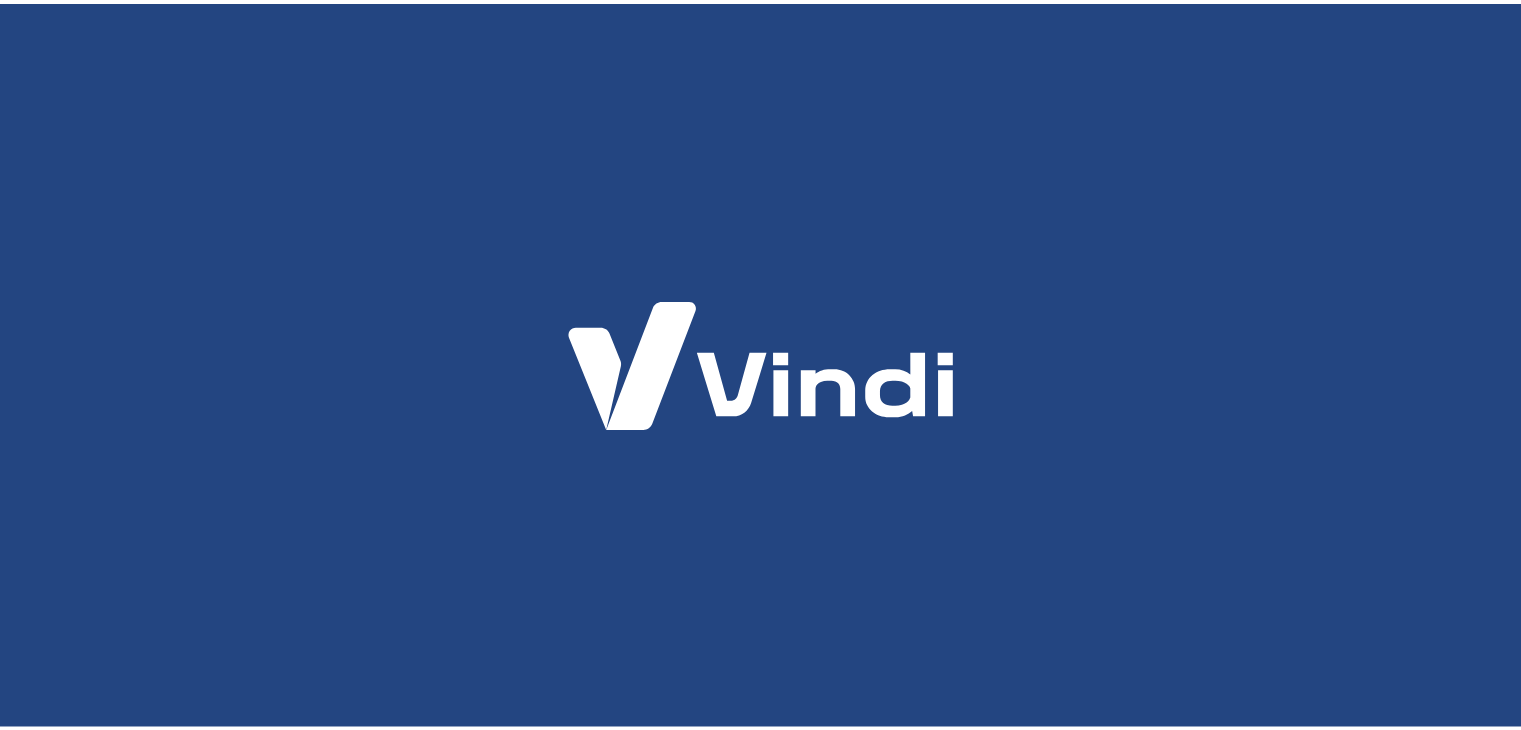 scroll, scrollTop: 0, scrollLeft: 0, axis: both 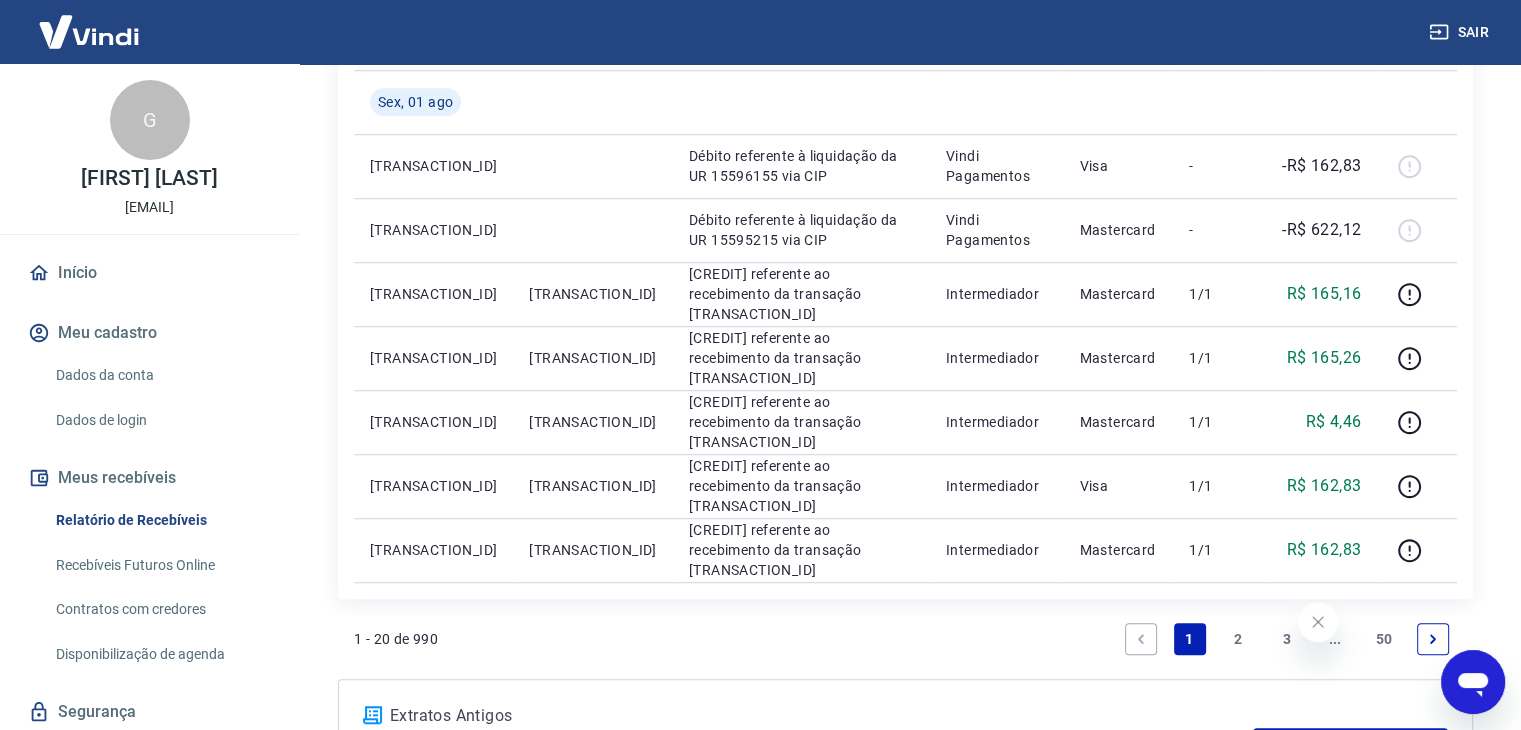 click on "2" at bounding box center (1238, 639) 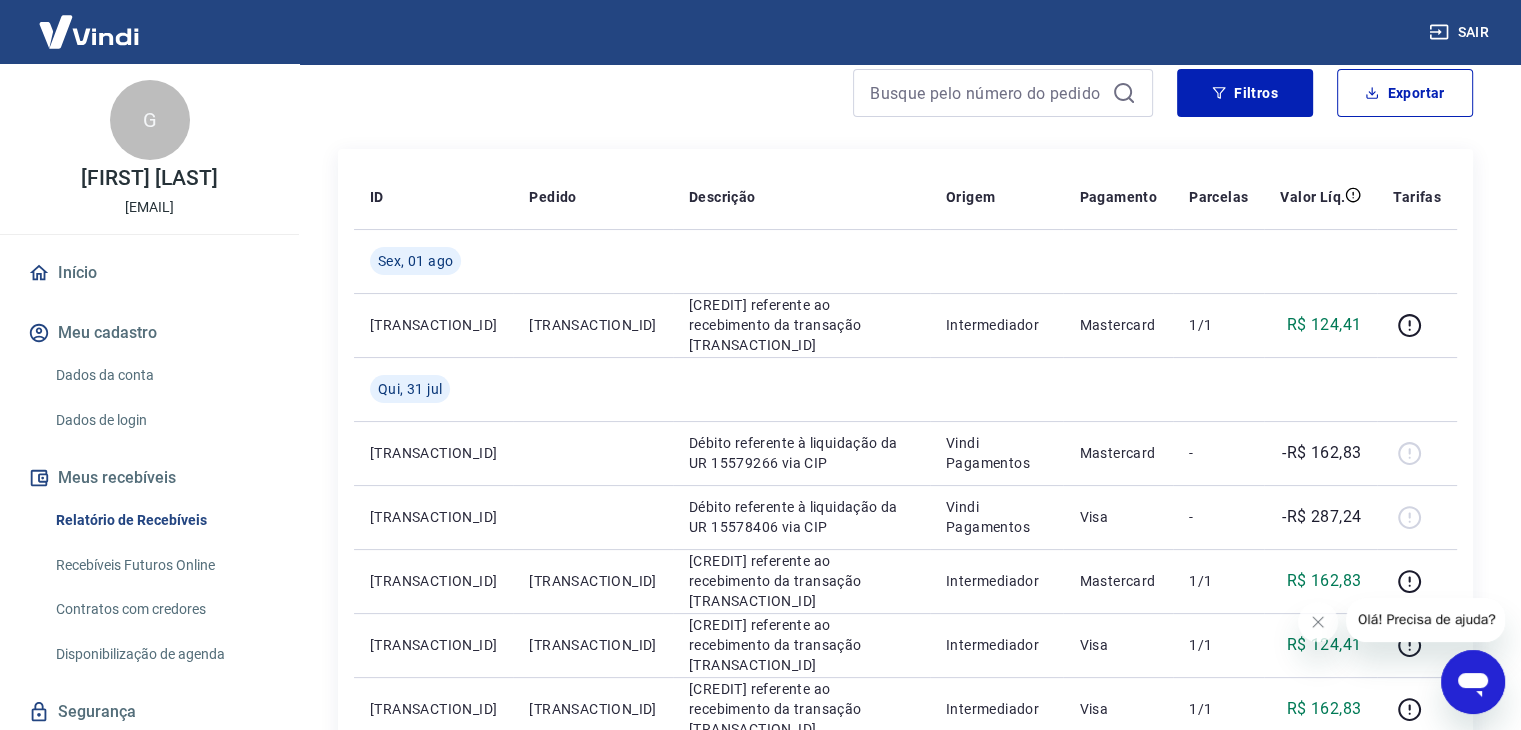 scroll, scrollTop: 182, scrollLeft: 0, axis: vertical 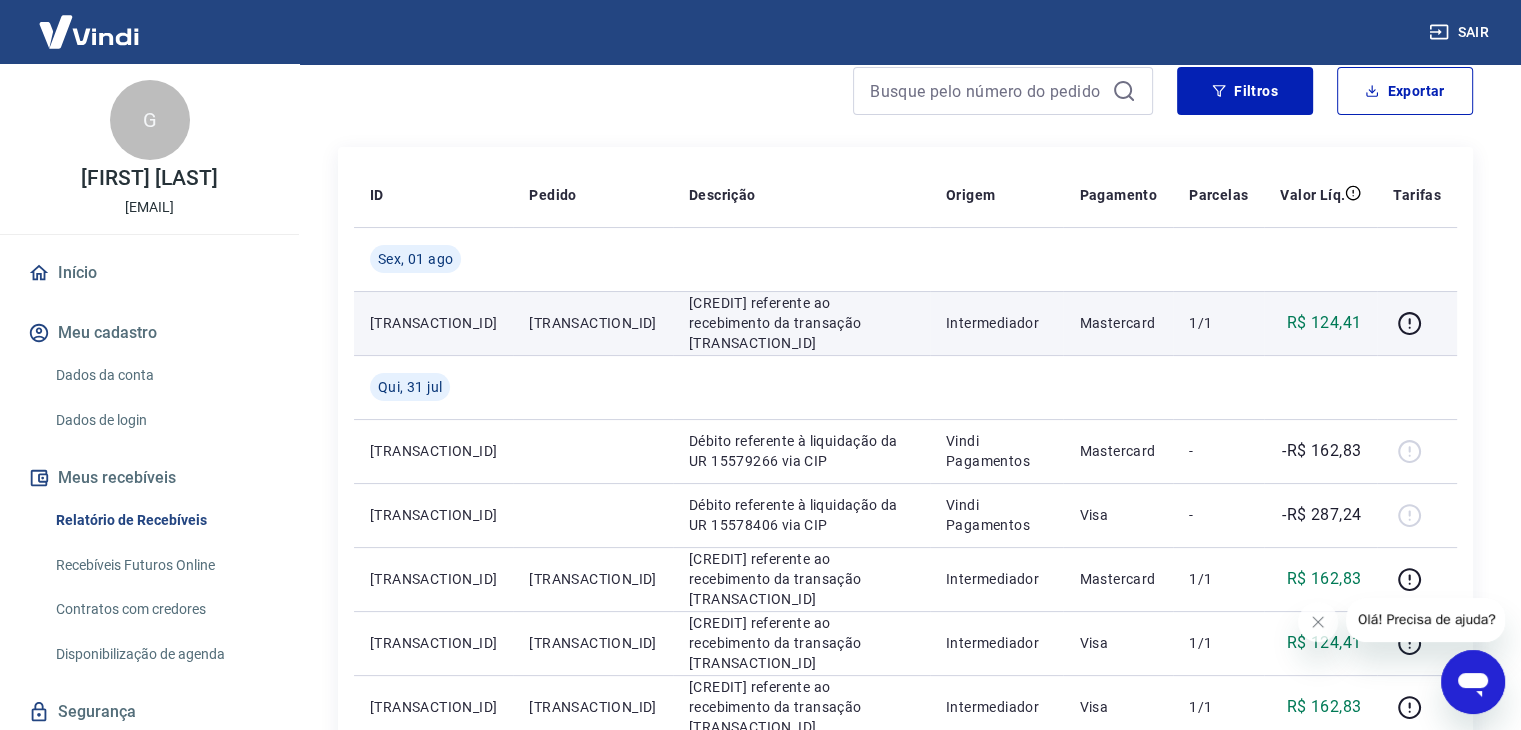 click on "[TRANSACTION_ID]" at bounding box center [592, 323] 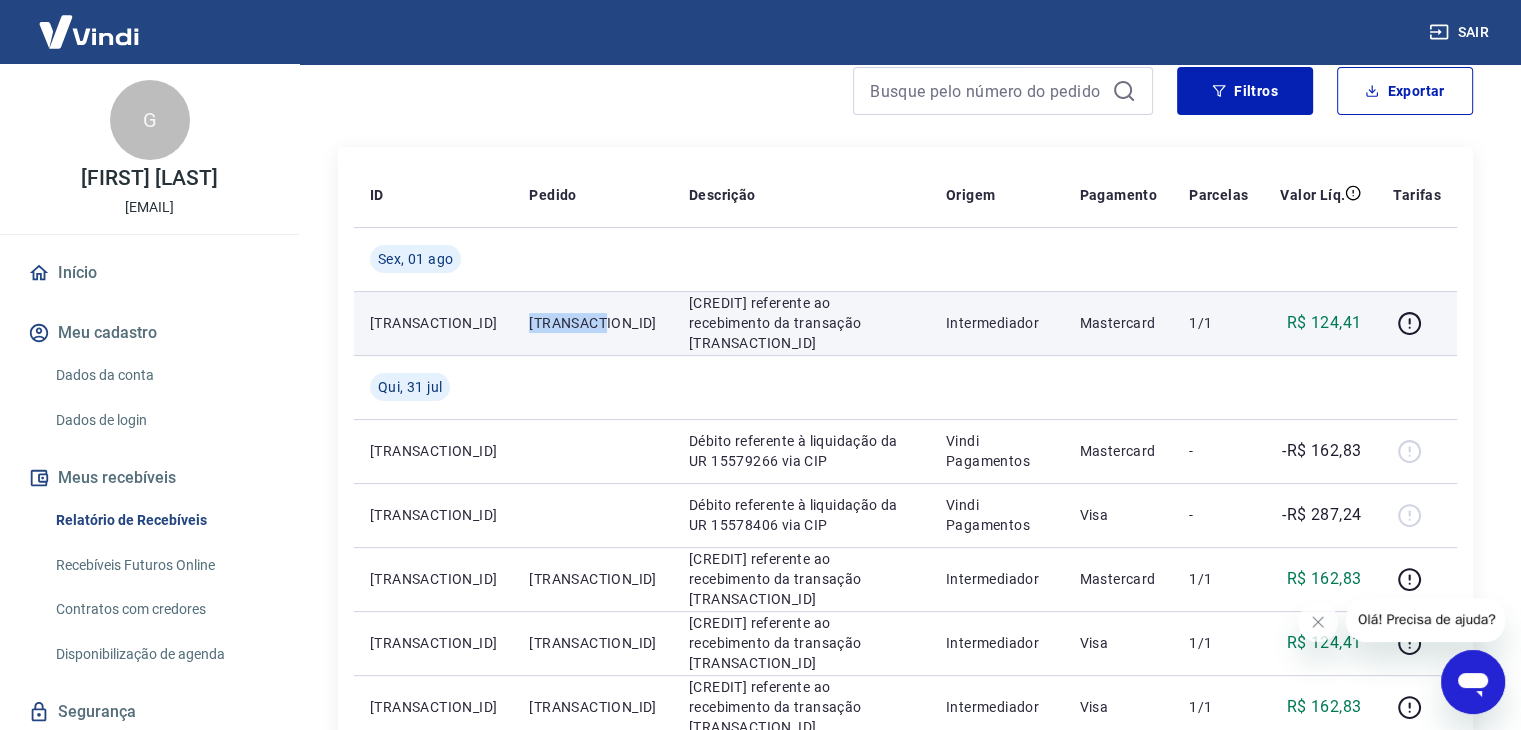copy on "[TRANSACTION_ID]" 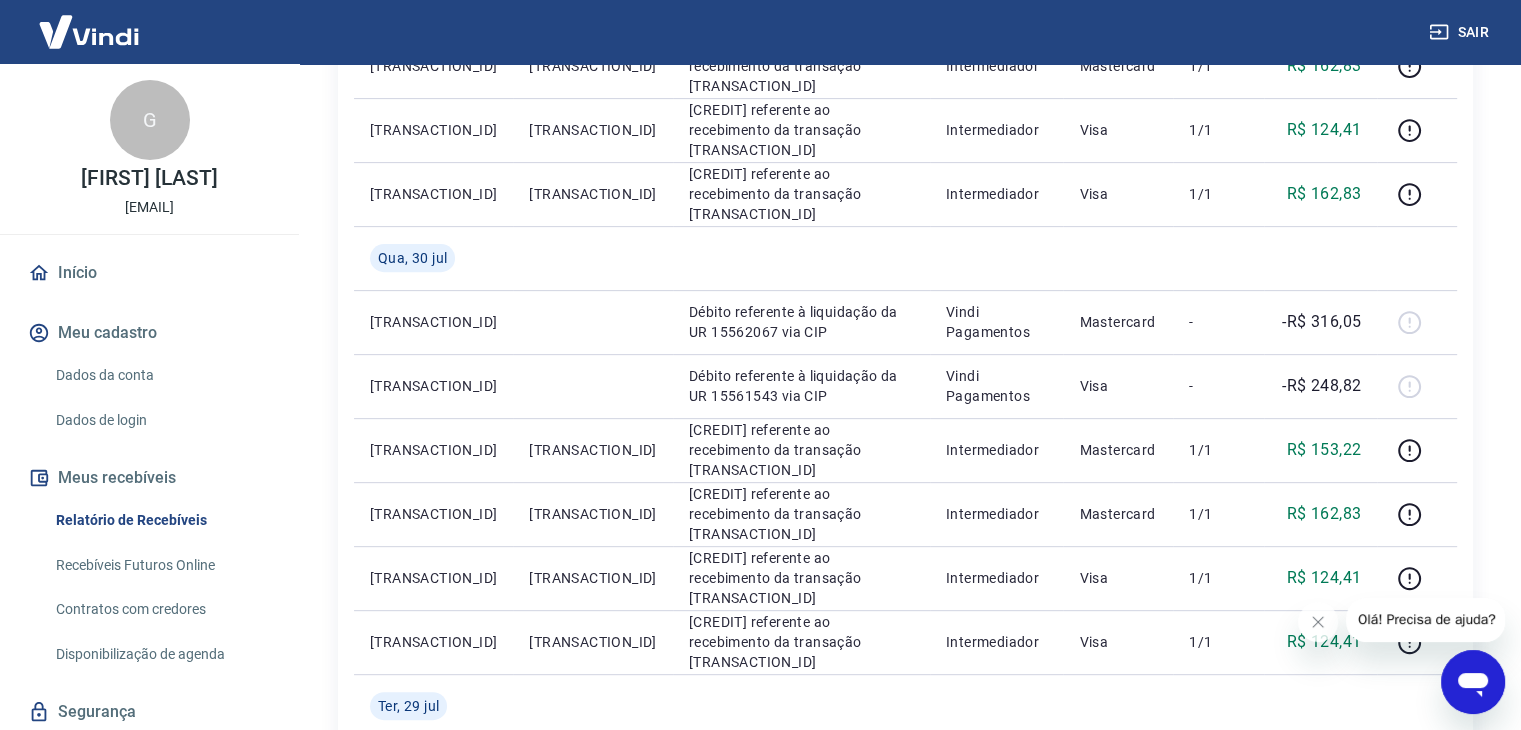 scroll, scrollTop: 1607, scrollLeft: 0, axis: vertical 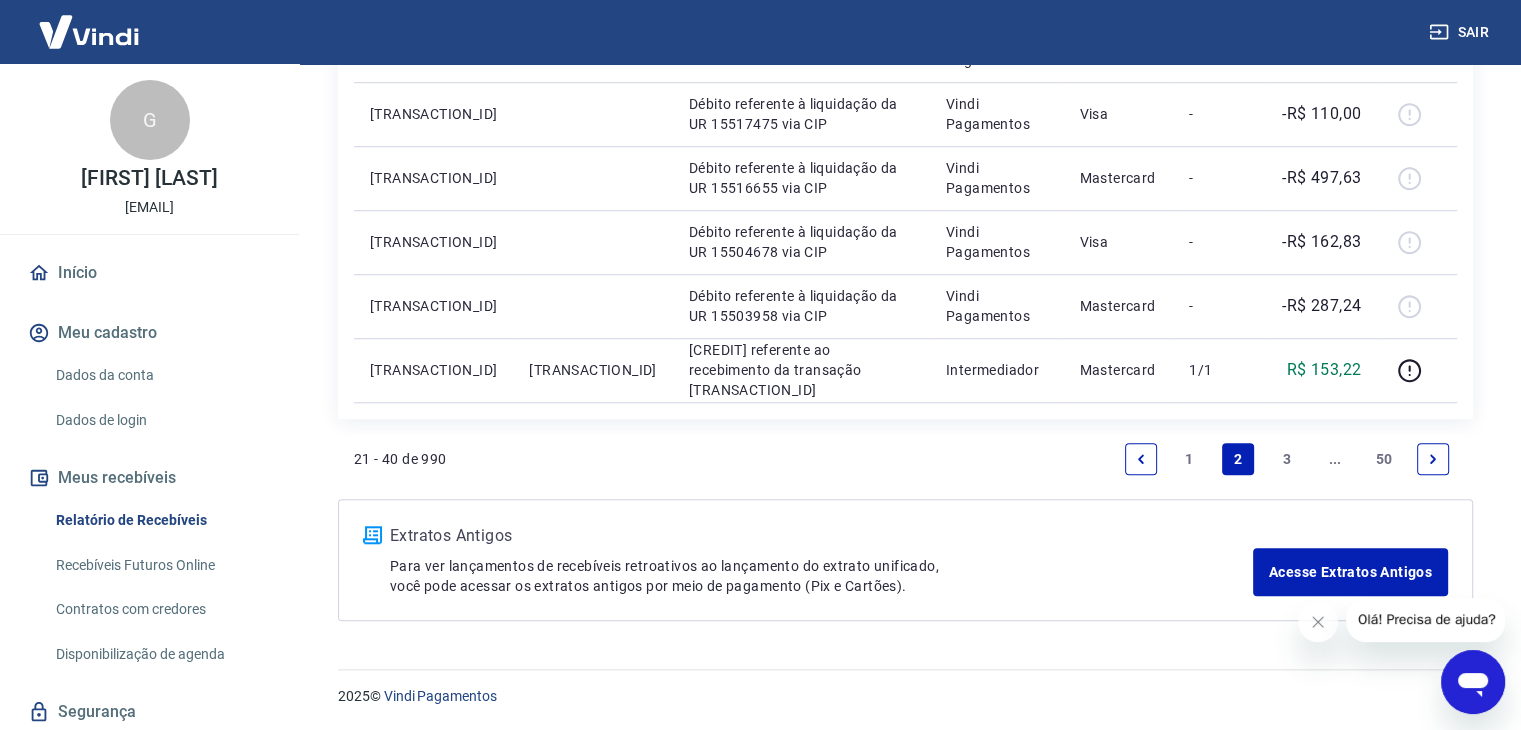 click on "1" at bounding box center [1190, 459] 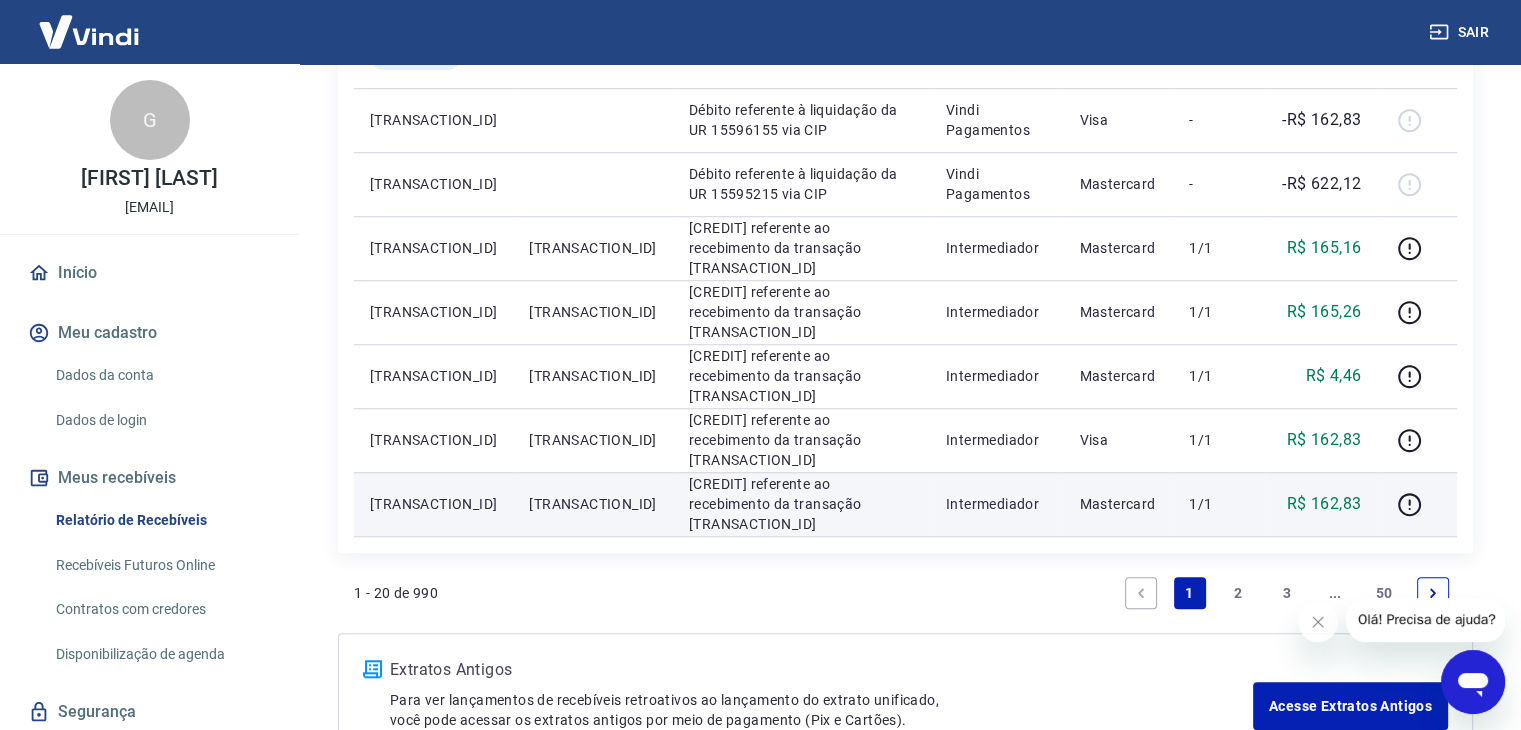 scroll, scrollTop: 1366, scrollLeft: 0, axis: vertical 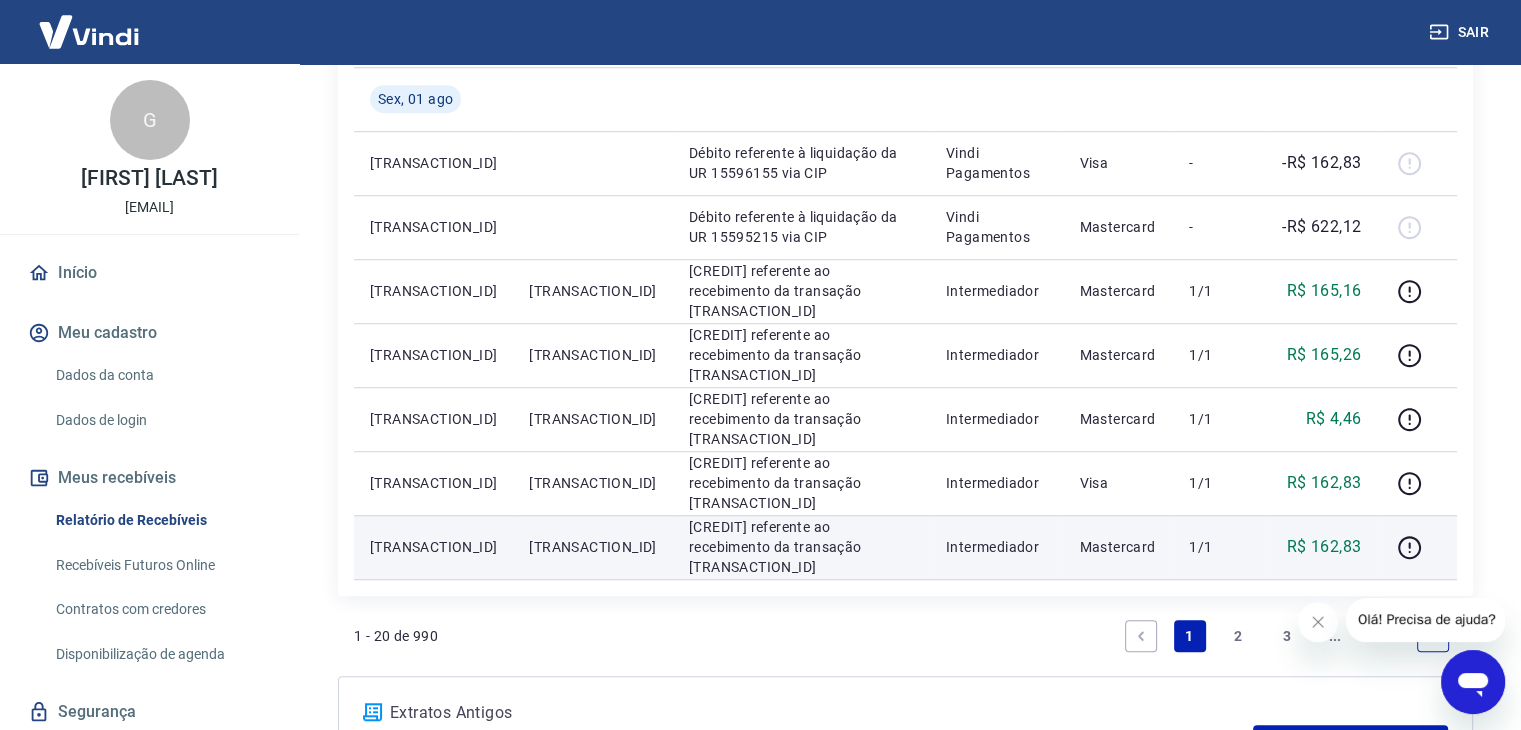 click on "[TRANSACTION_ID]" at bounding box center [592, 547] 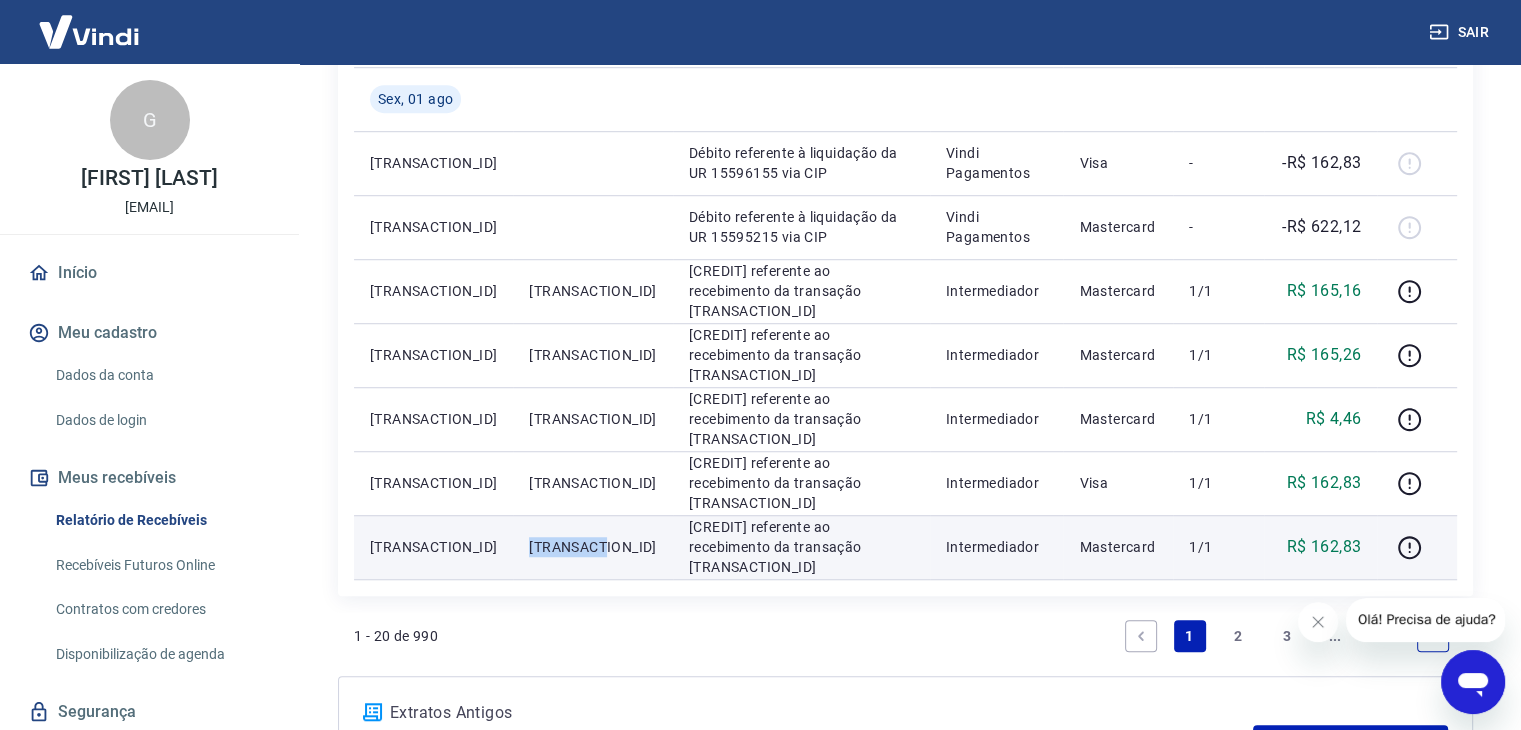 copy on "[TRANSACTION_ID]" 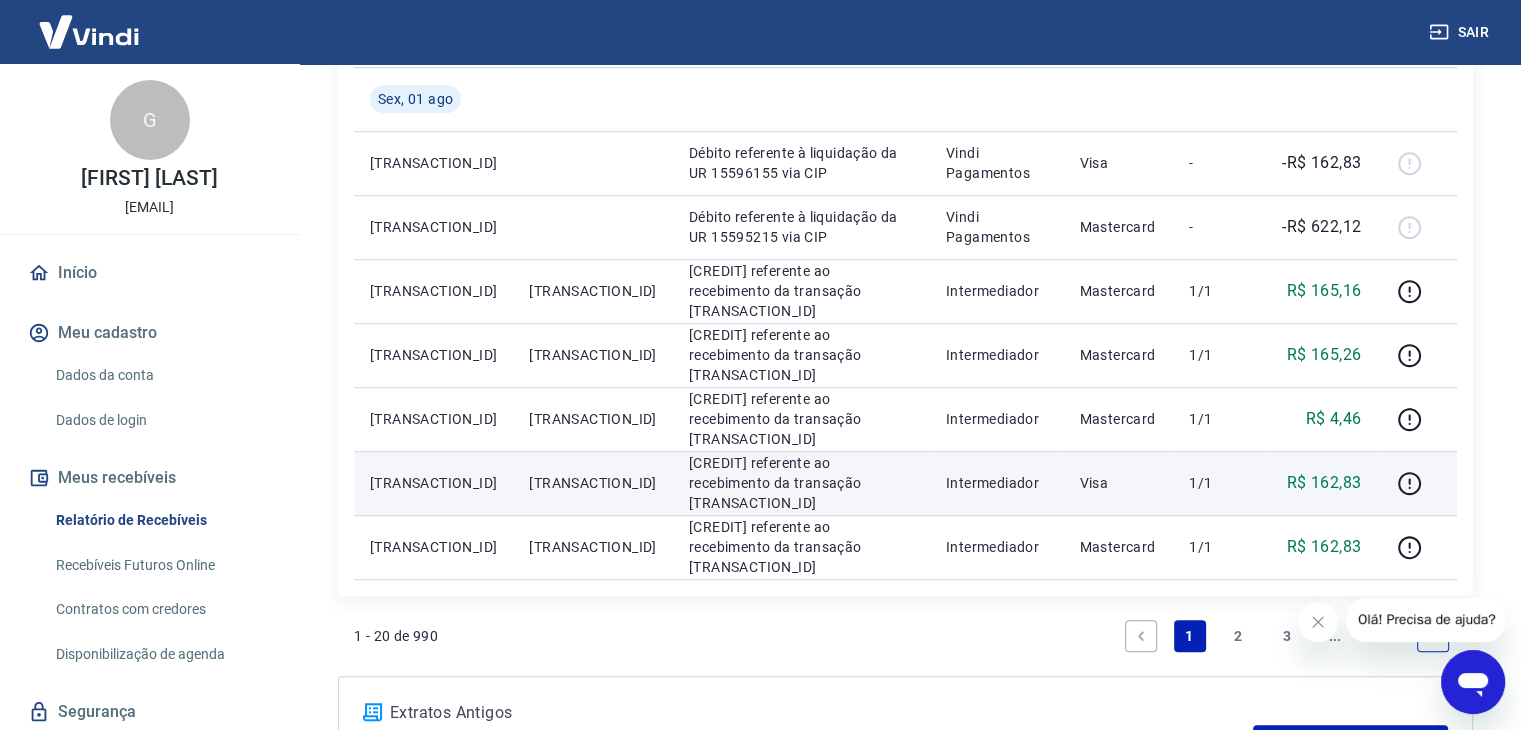 click on "[TRANSACTION_ID]" at bounding box center (592, 483) 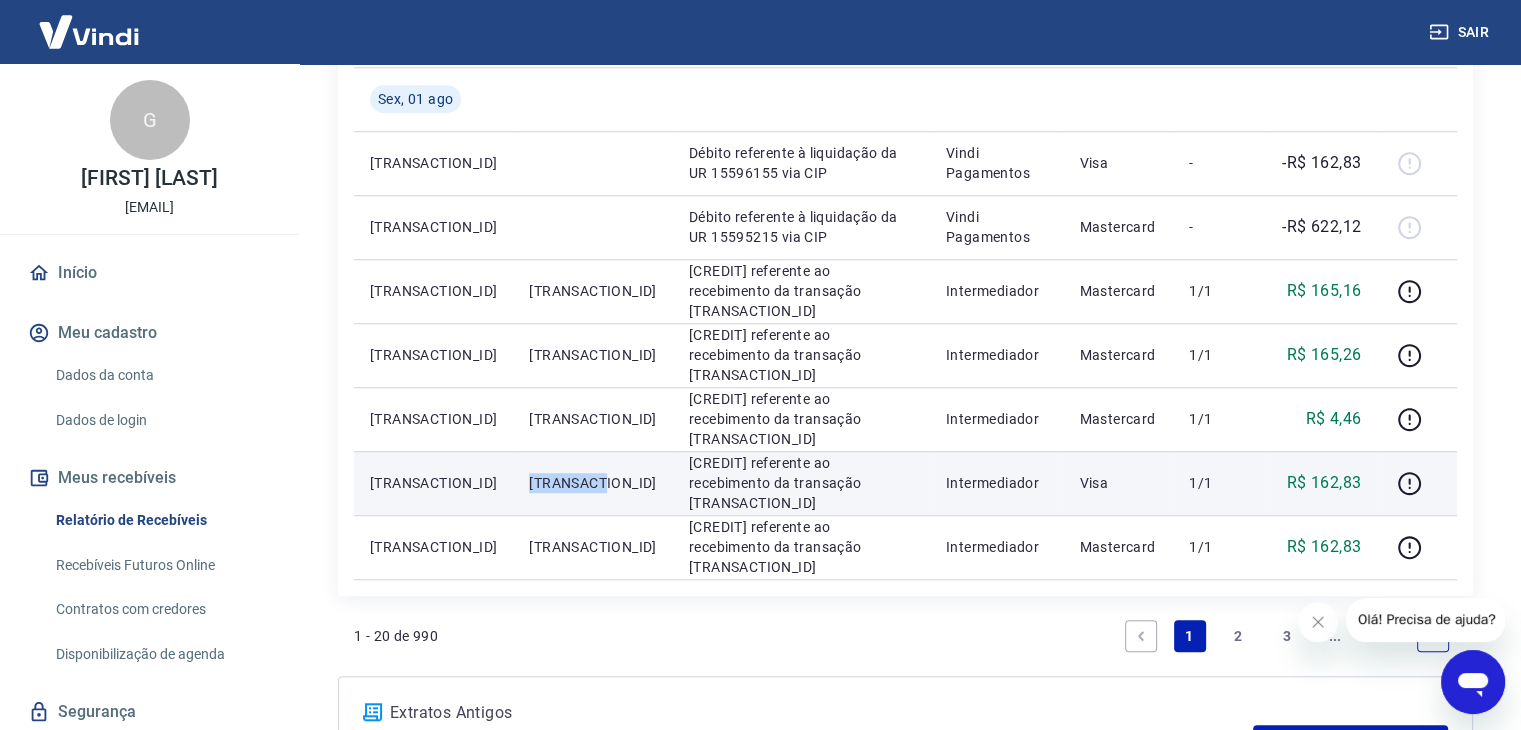 click on "[TRANSACTION_ID]" at bounding box center (592, 483) 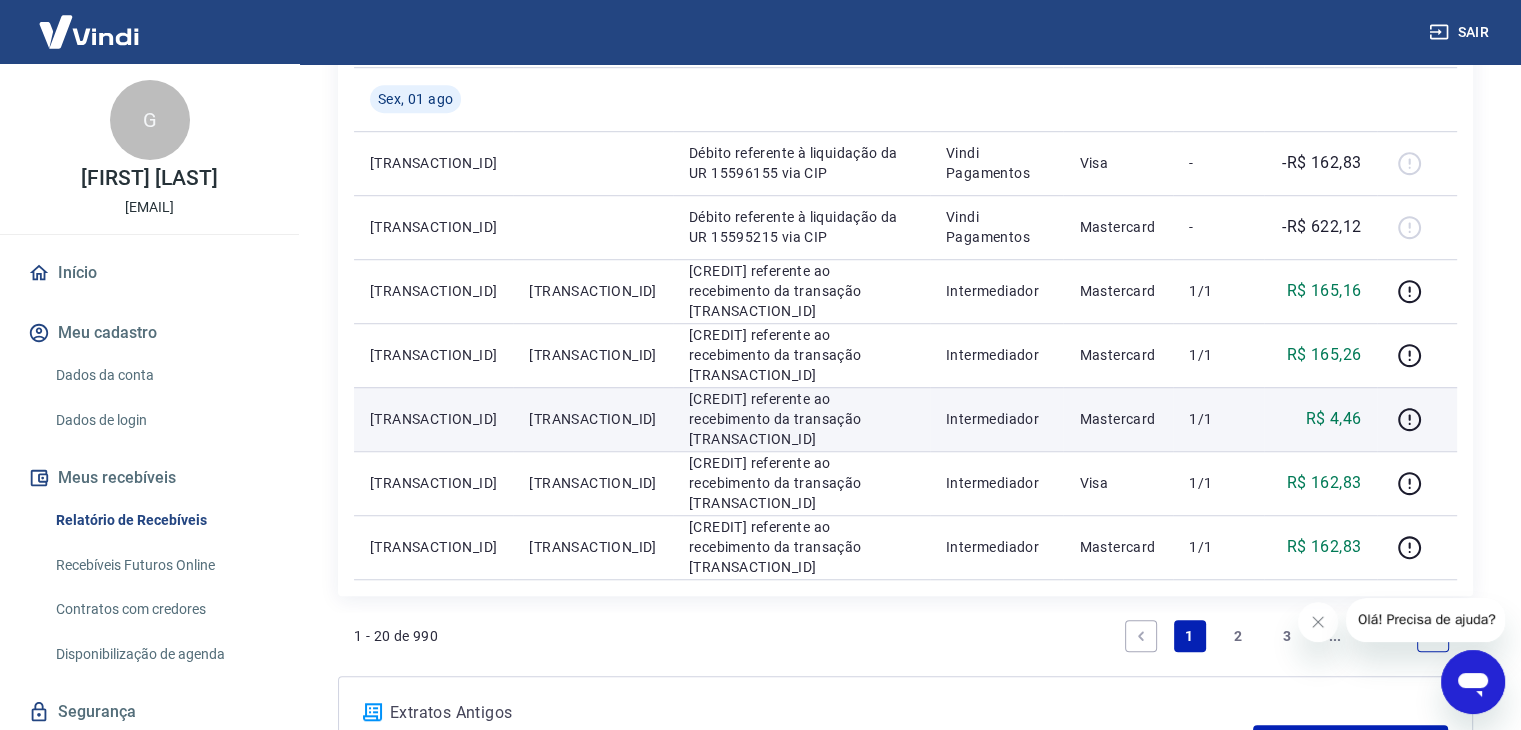click on "[TRANSACTION_ID]" at bounding box center [592, 419] 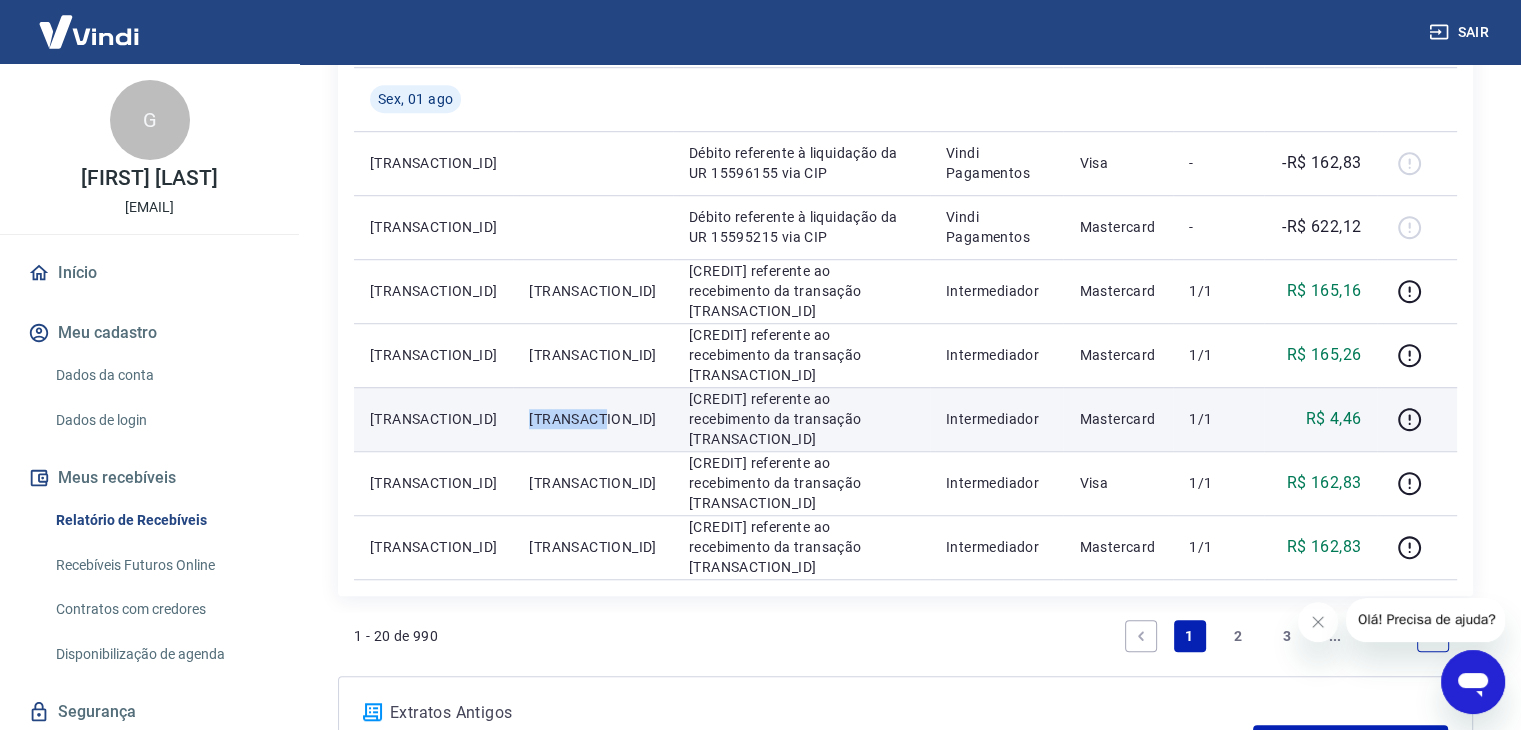 click on "[TRANSACTION_ID]" at bounding box center [592, 419] 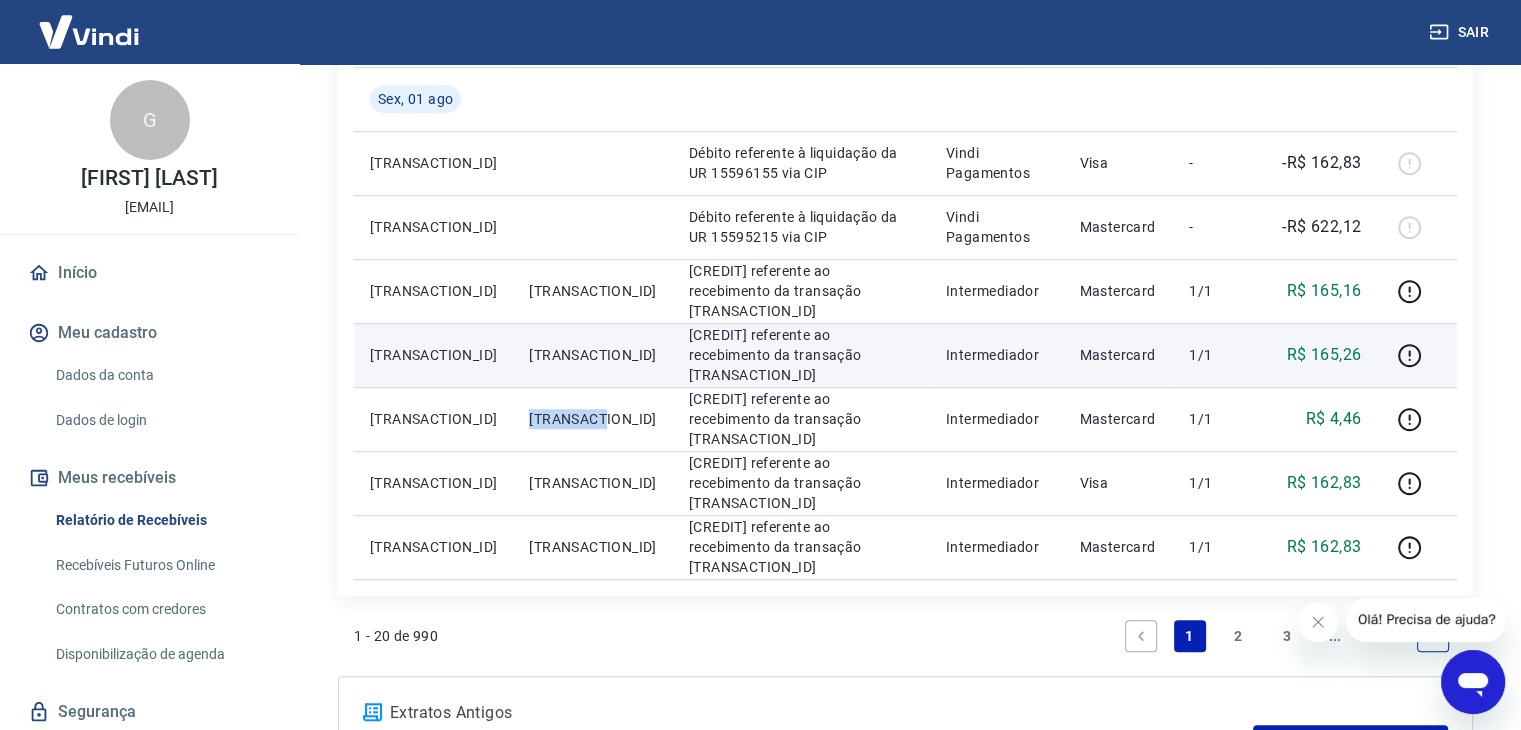 click on "[TRANSACTION_ID]" at bounding box center [592, 355] 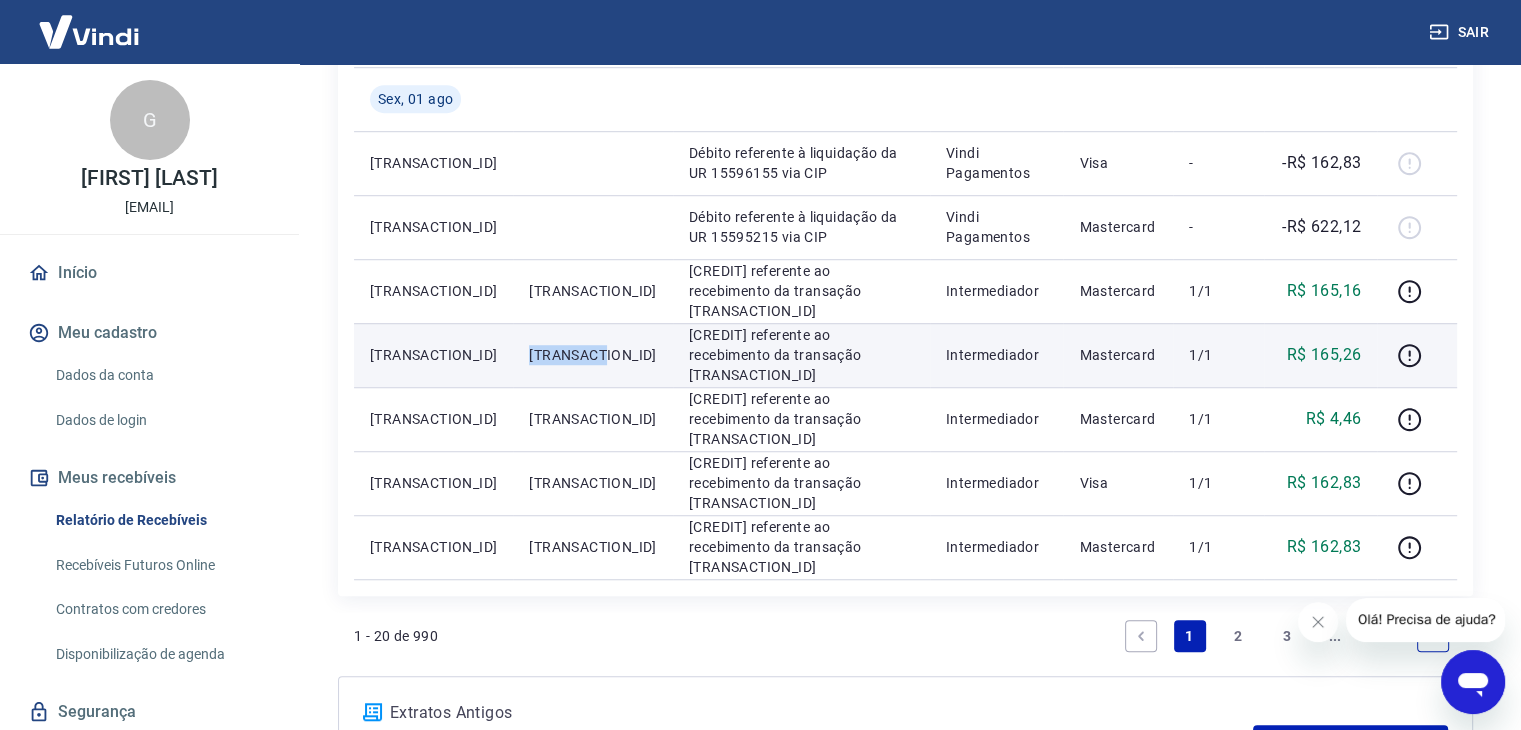 copy on "[TRANSACTION_ID]" 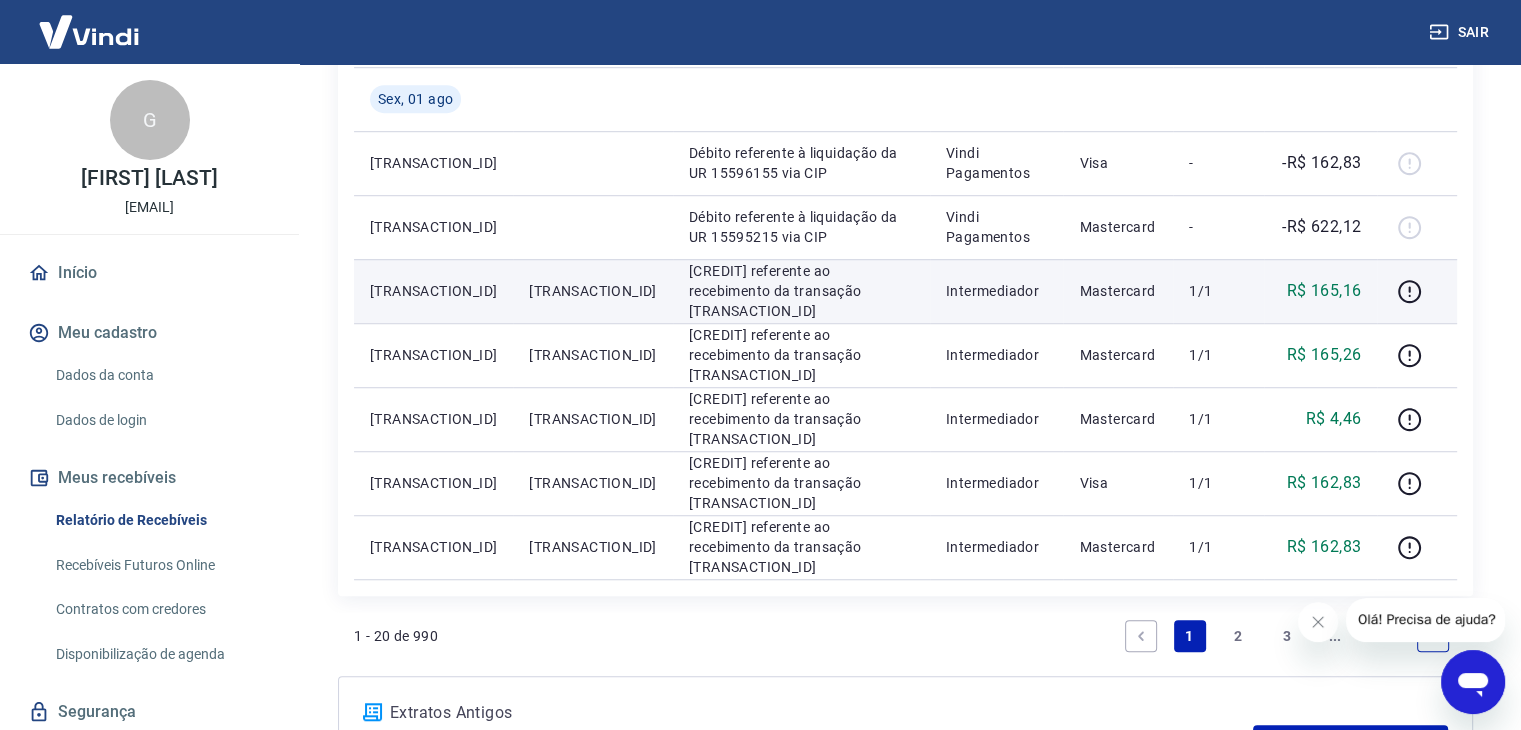 click on "[TRANSACTION_ID]" at bounding box center (592, 291) 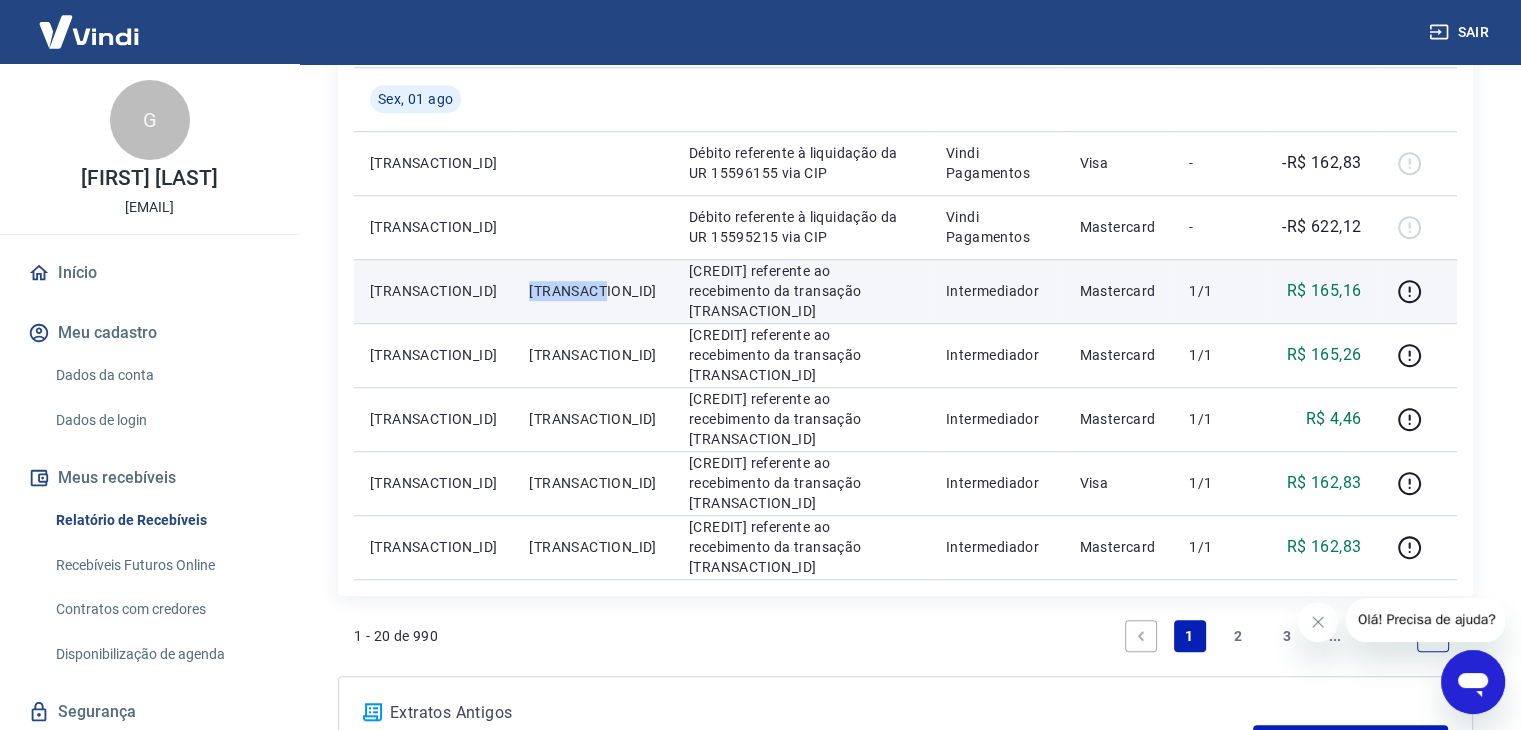copy on "[TRANSACTION_ID]" 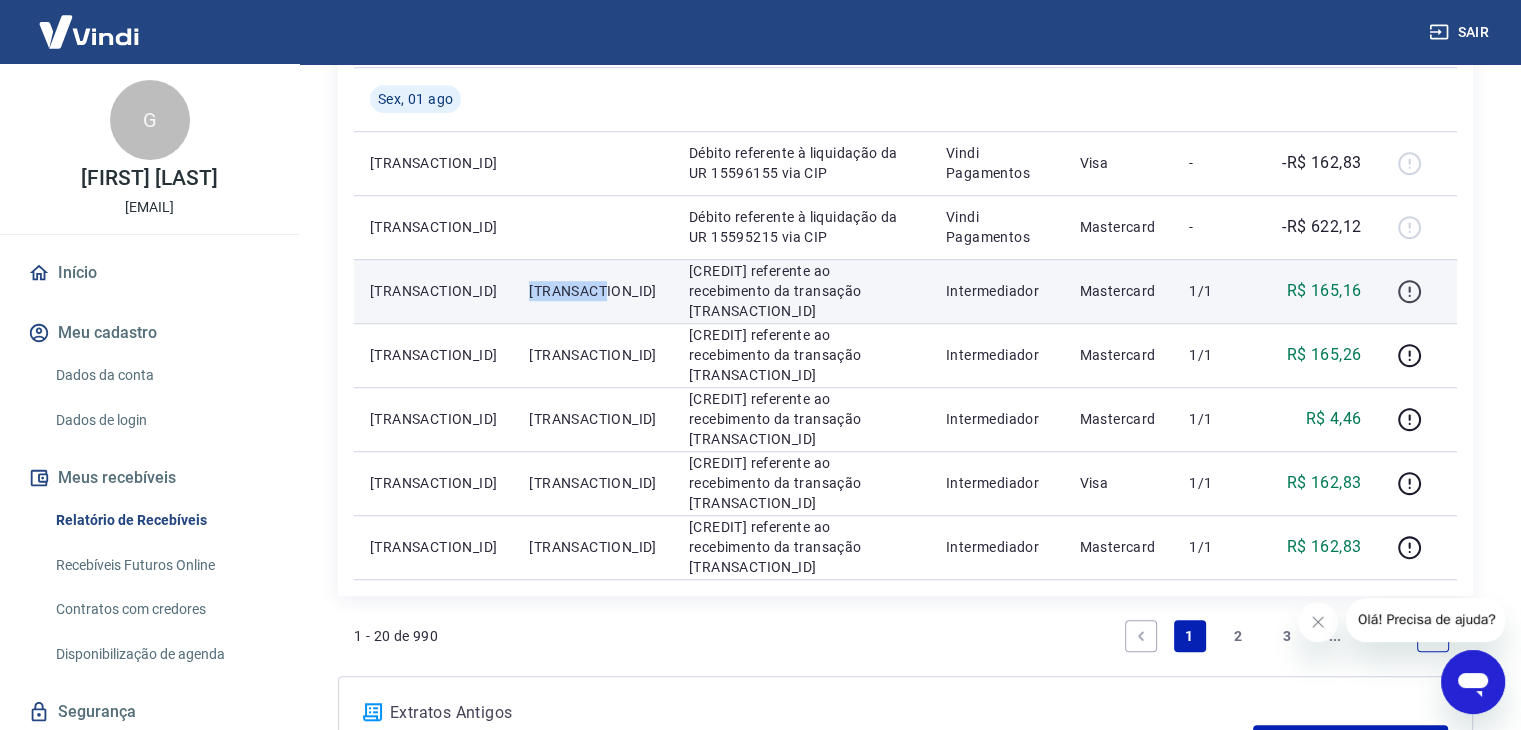 click 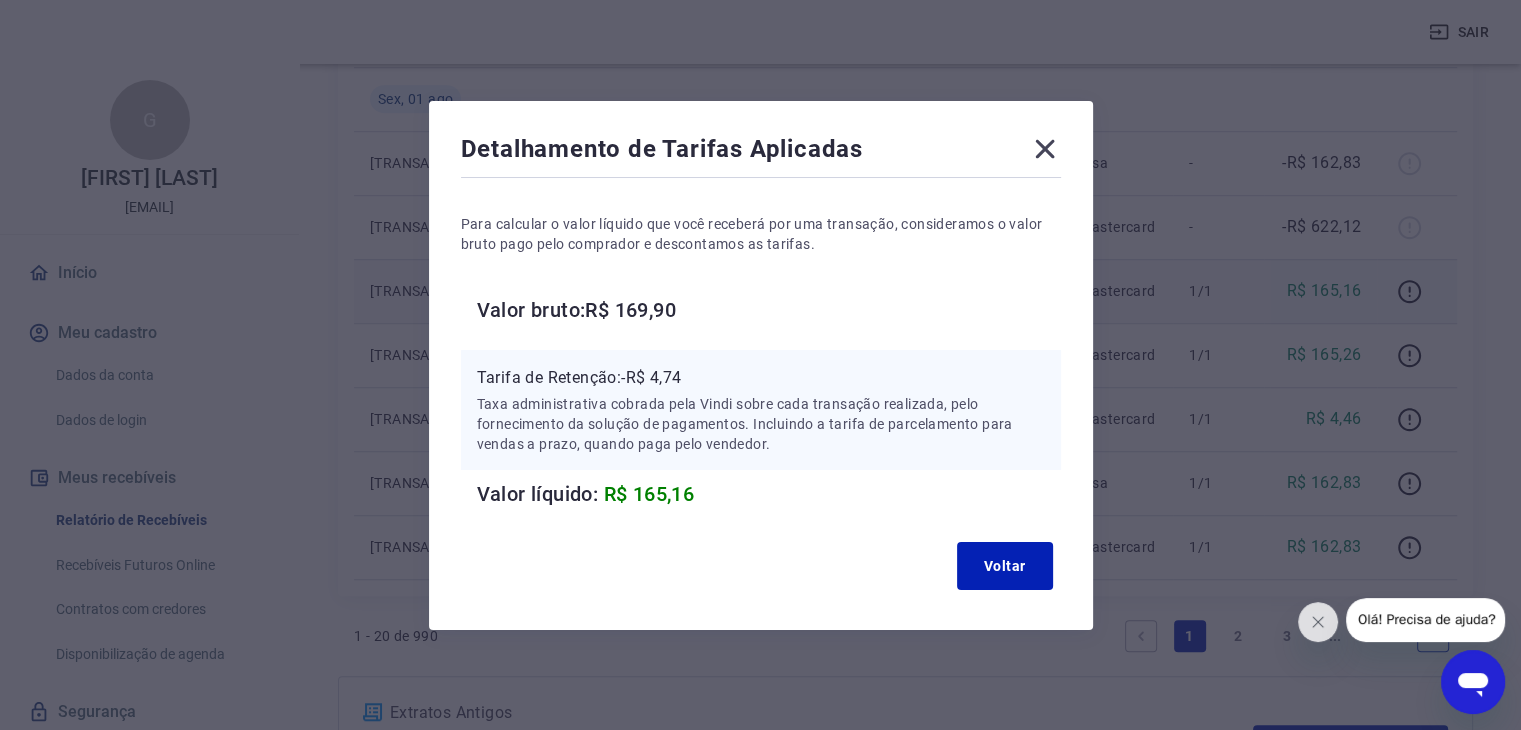 click 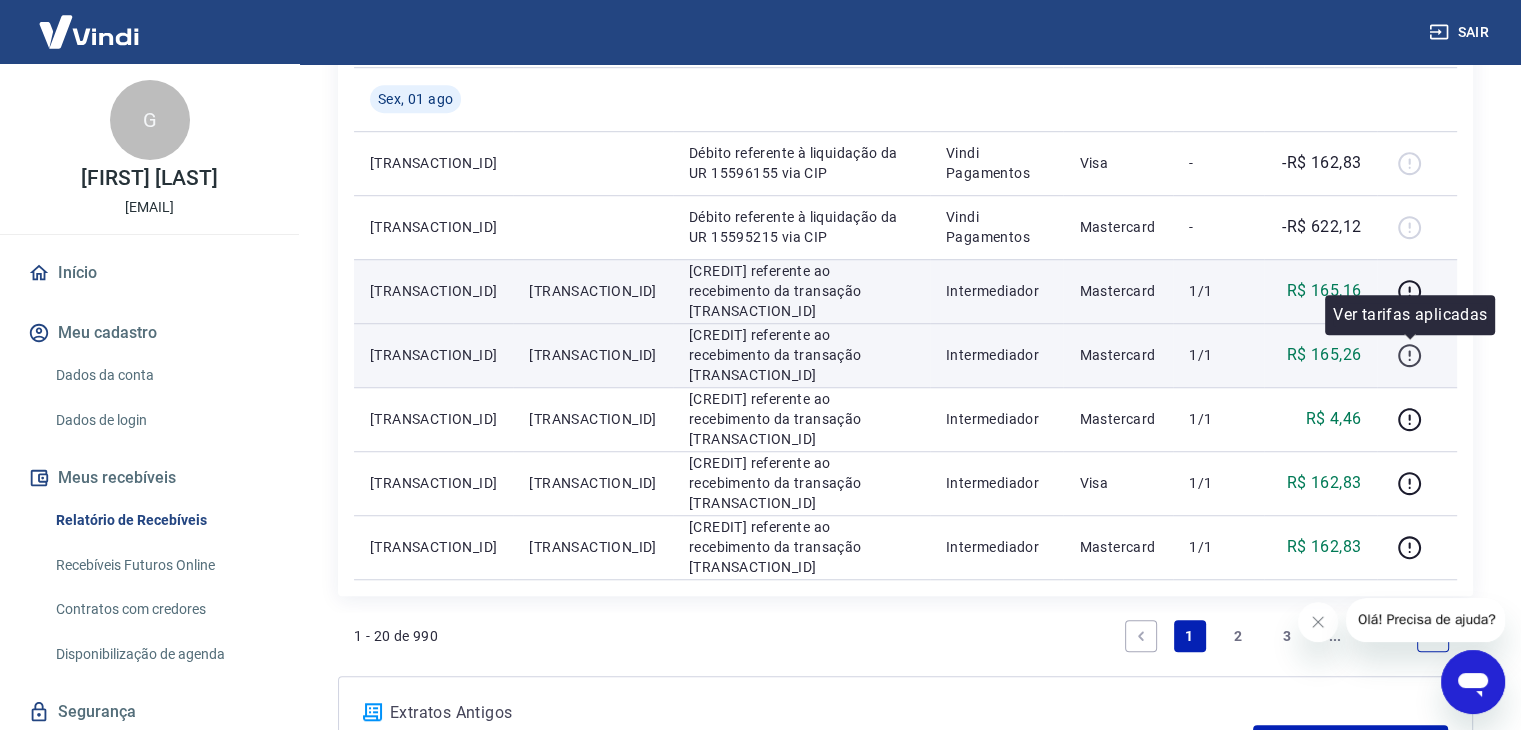 click 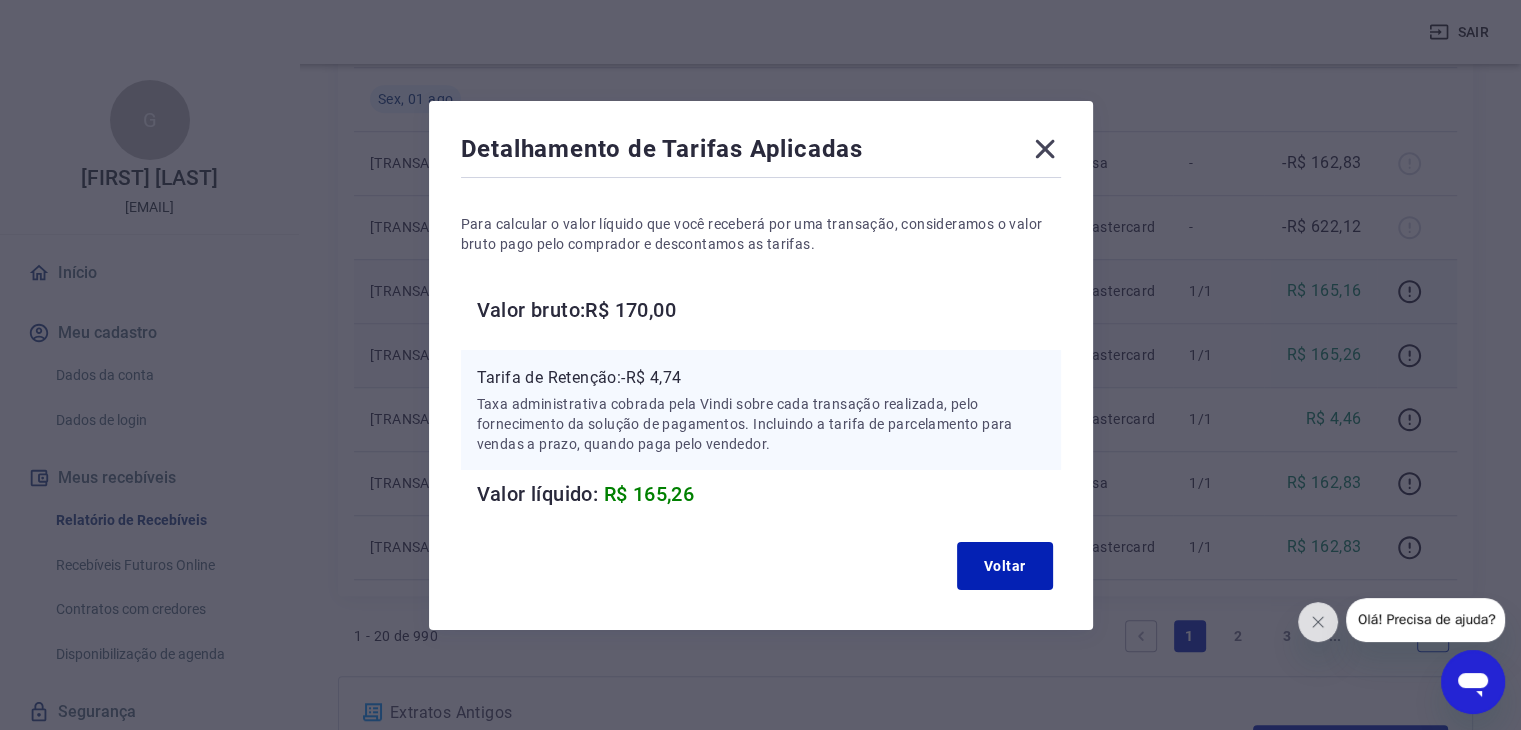 click 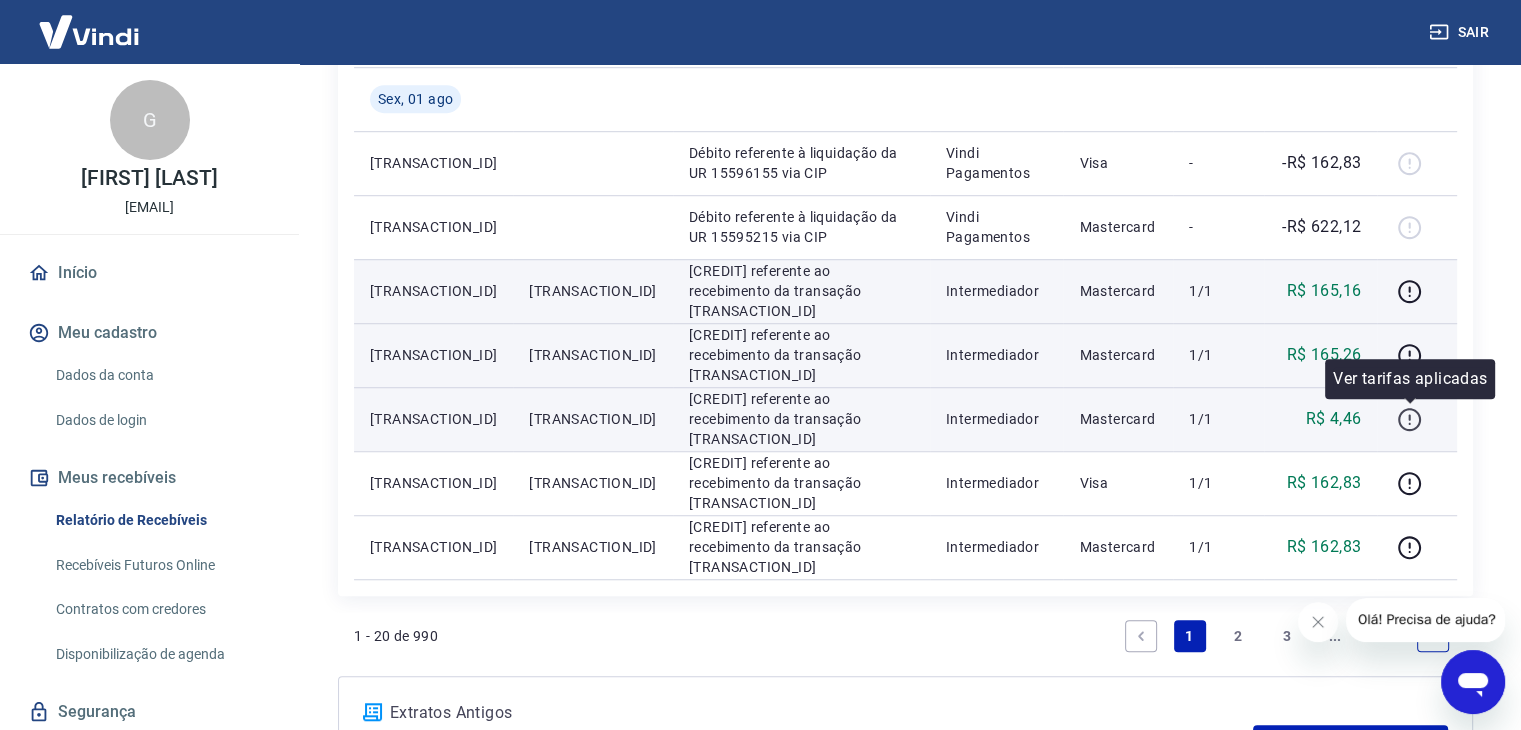 click 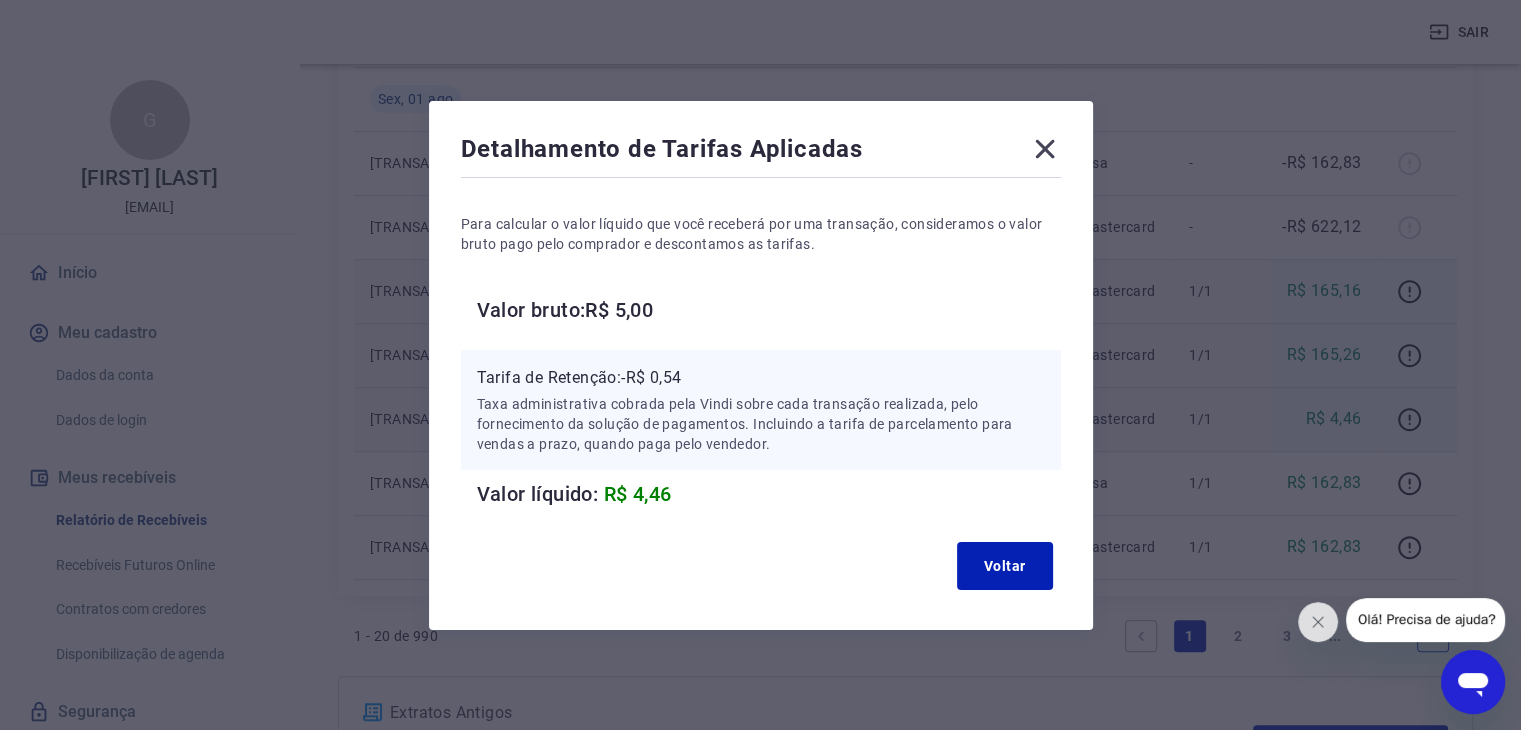 click 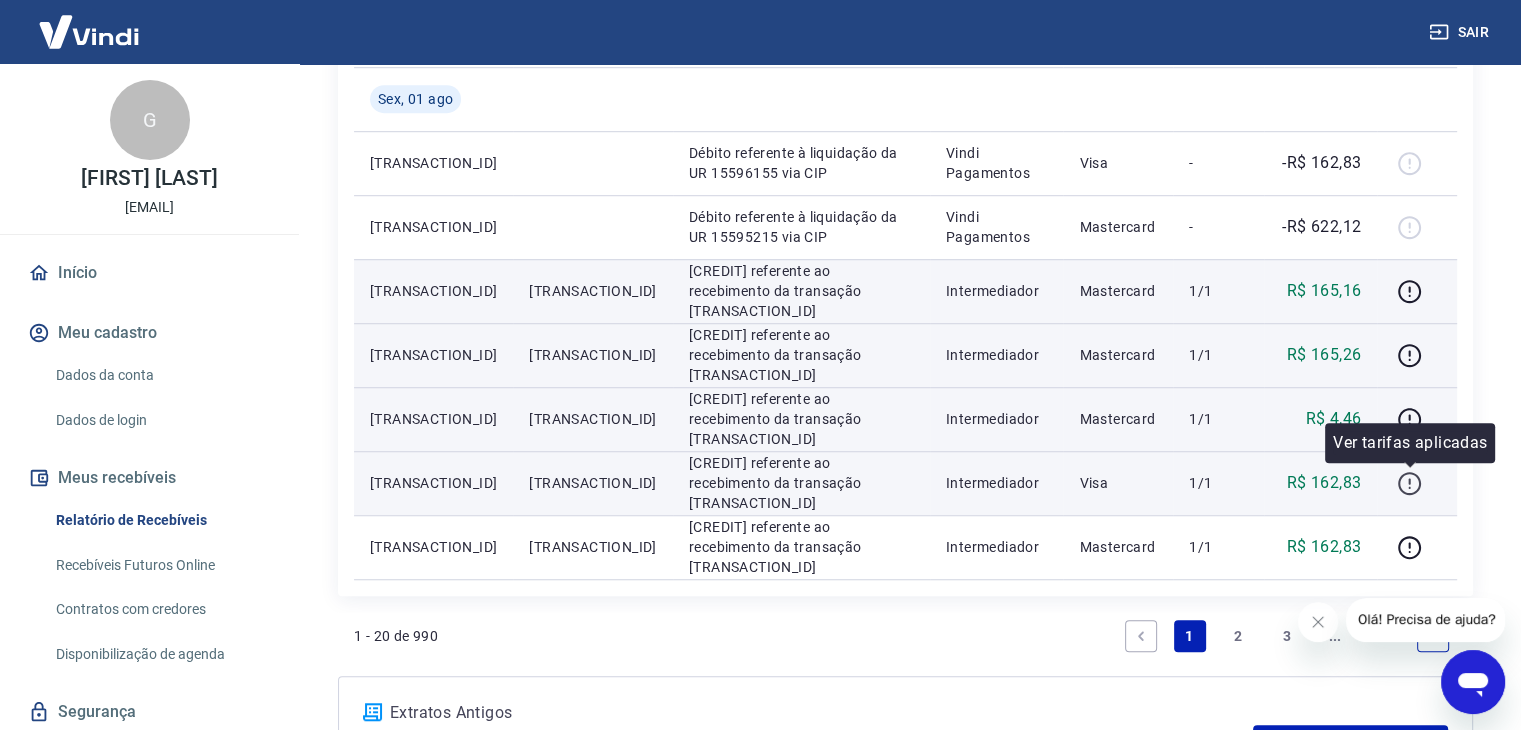 click 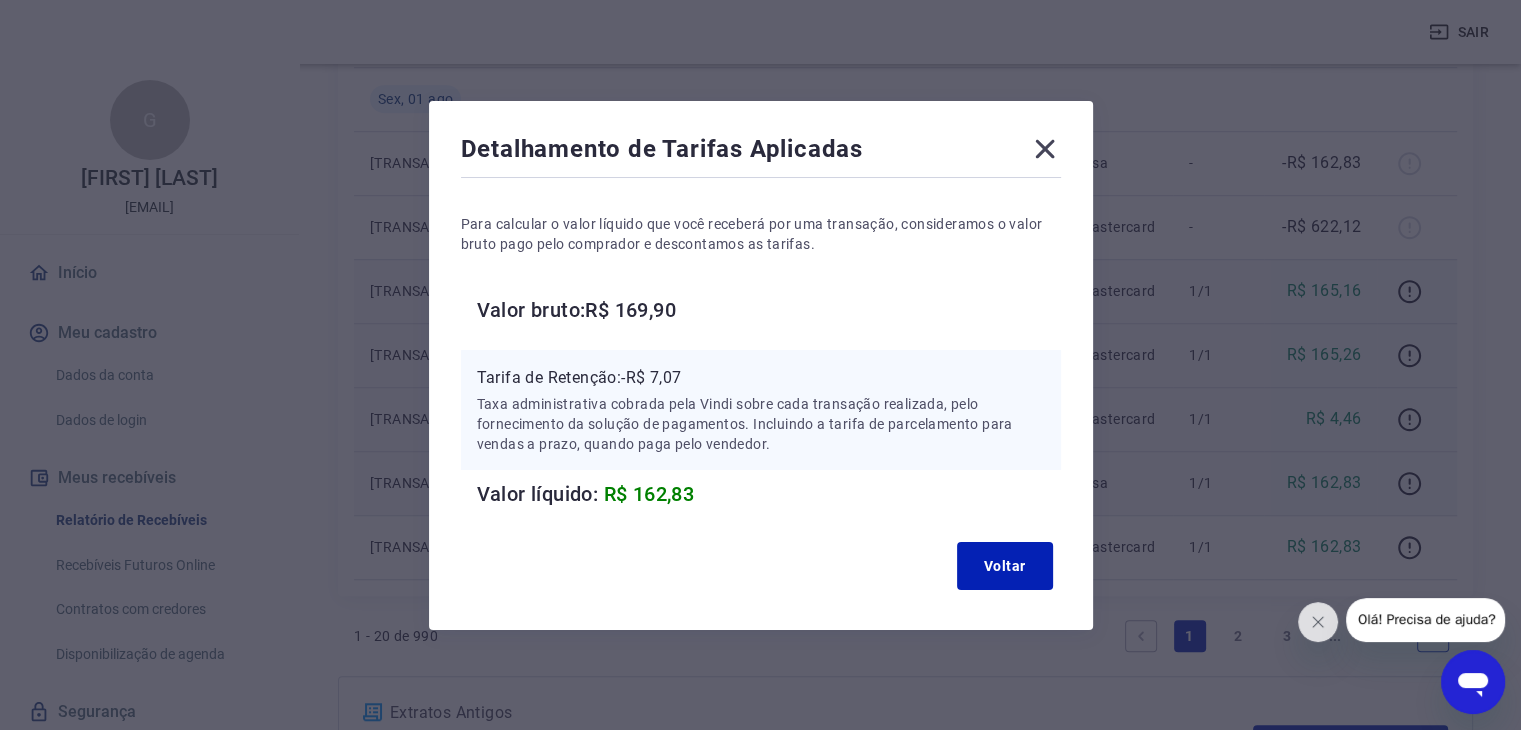 click 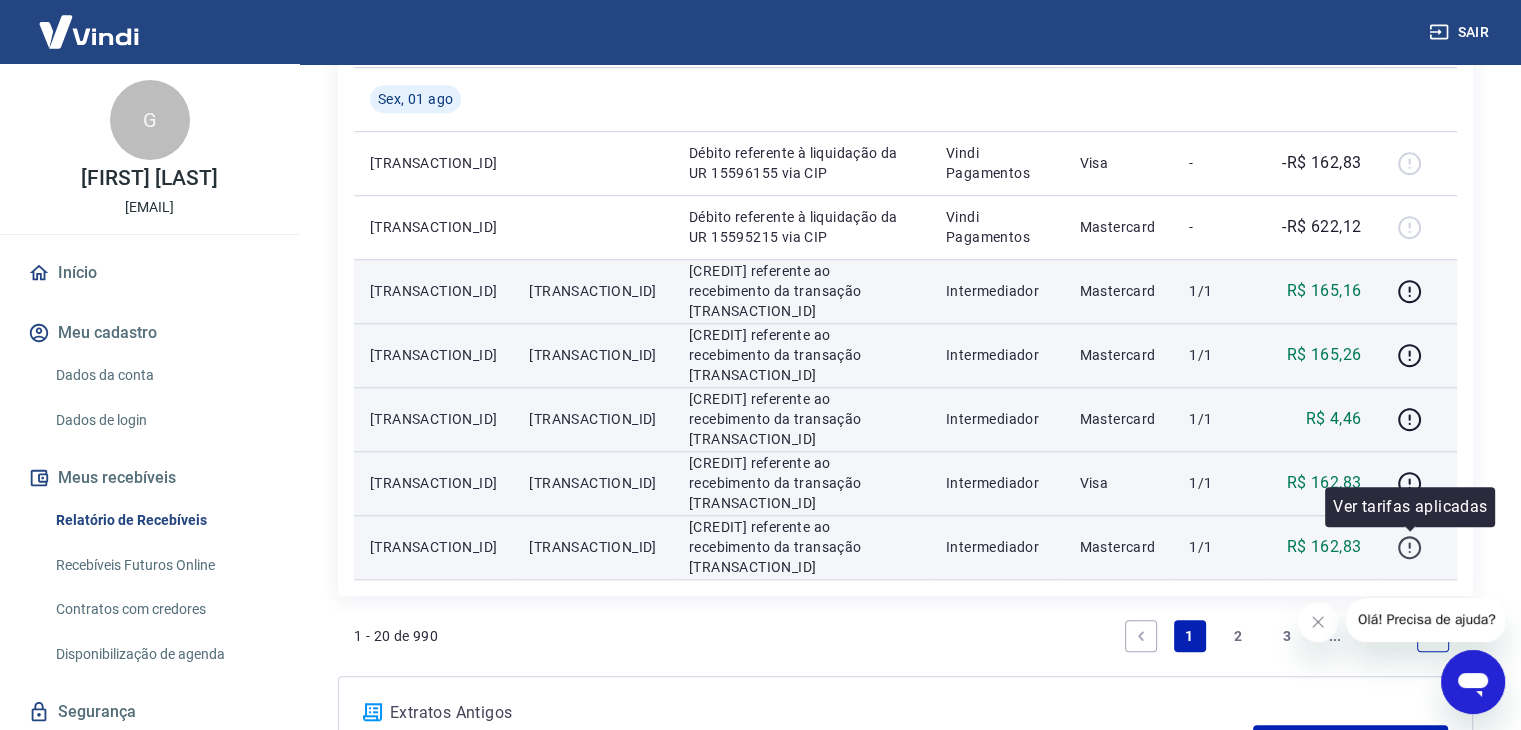 click 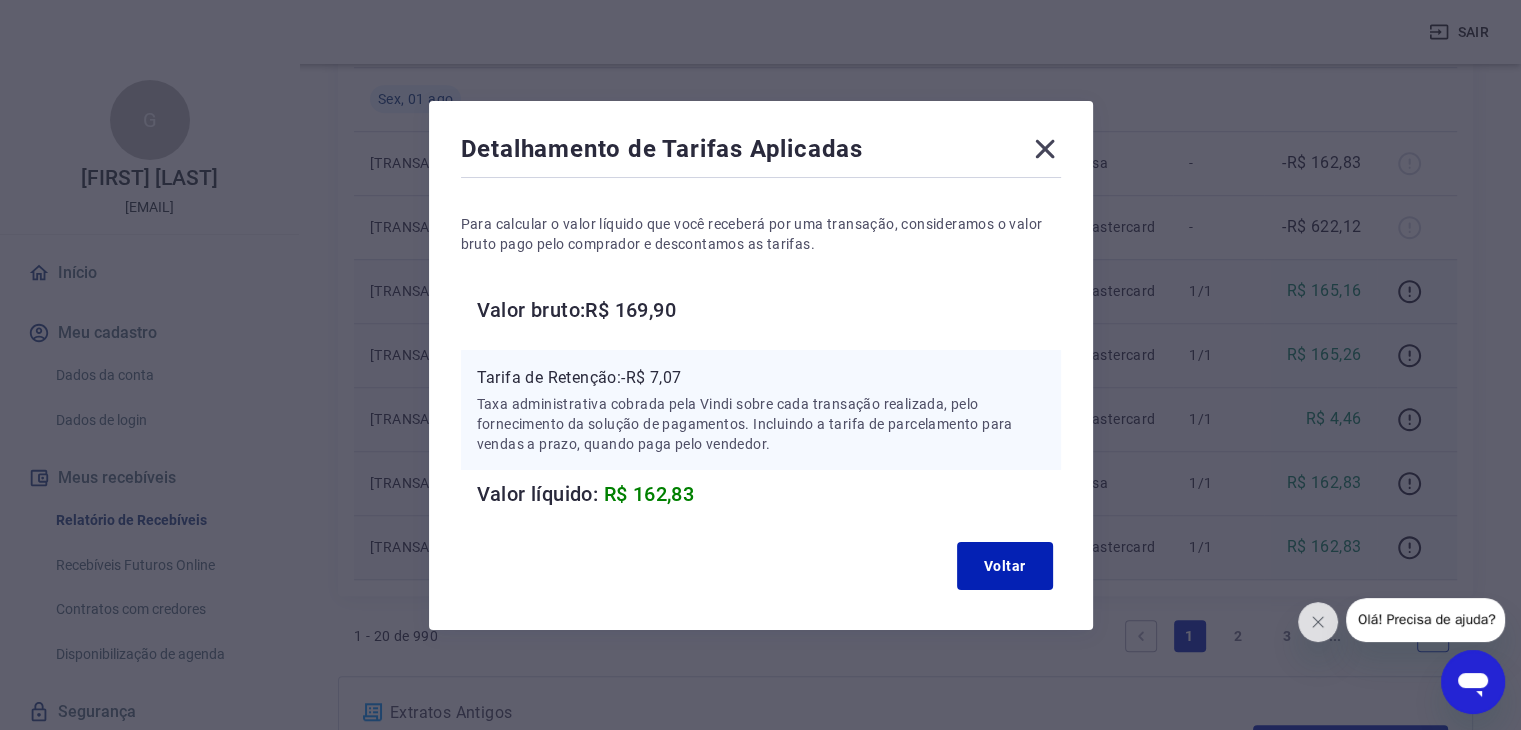 click 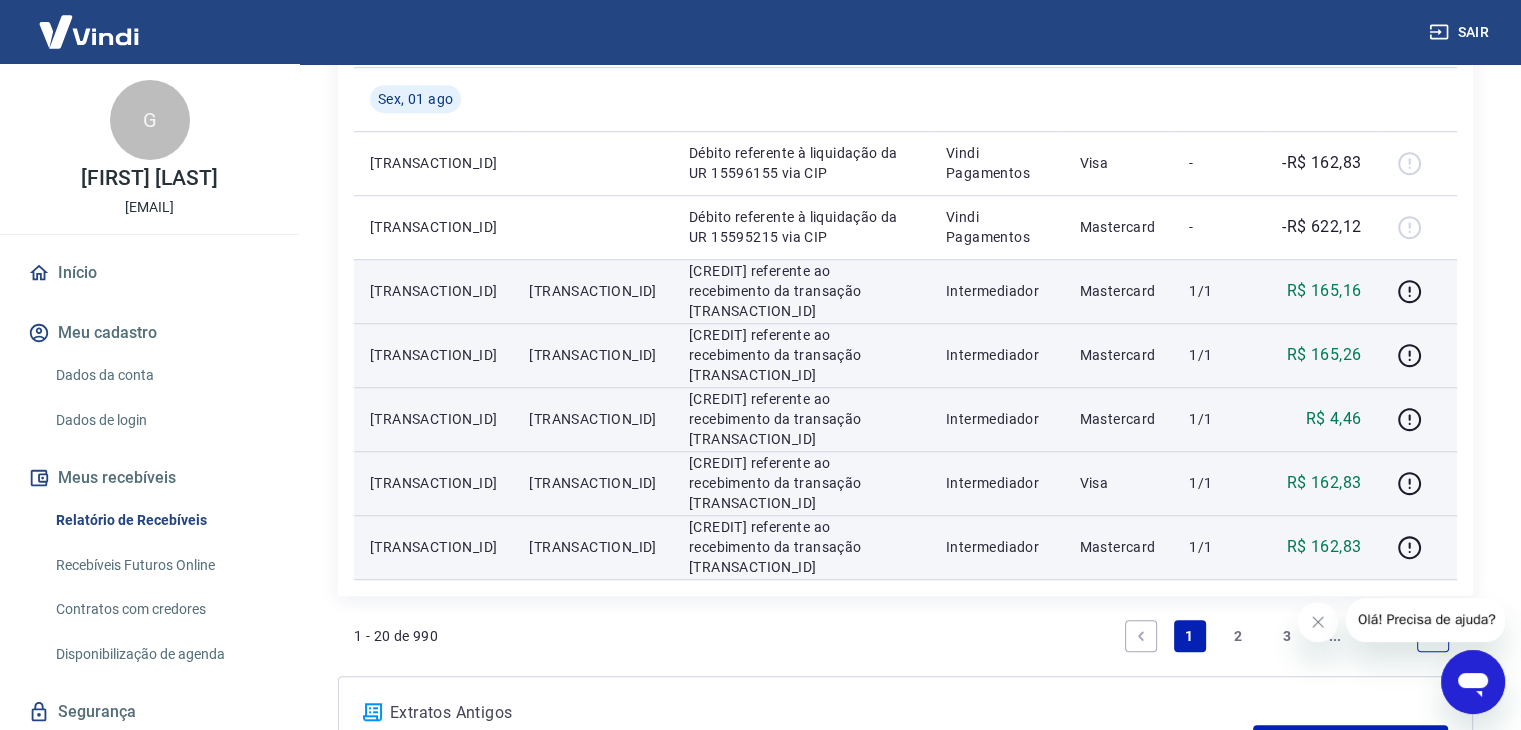 click on "2" at bounding box center (1238, 636) 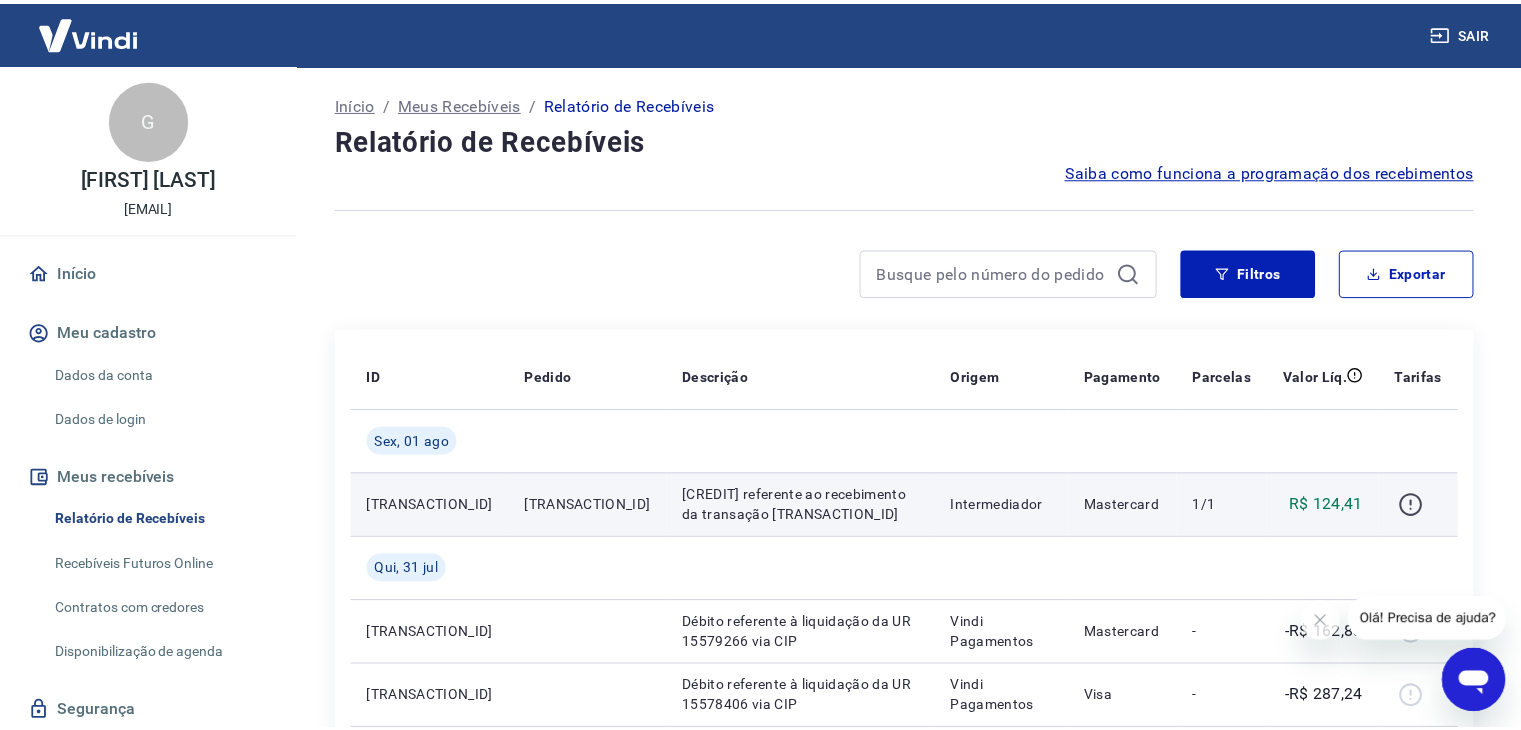 scroll, scrollTop: 134, scrollLeft: 0, axis: vertical 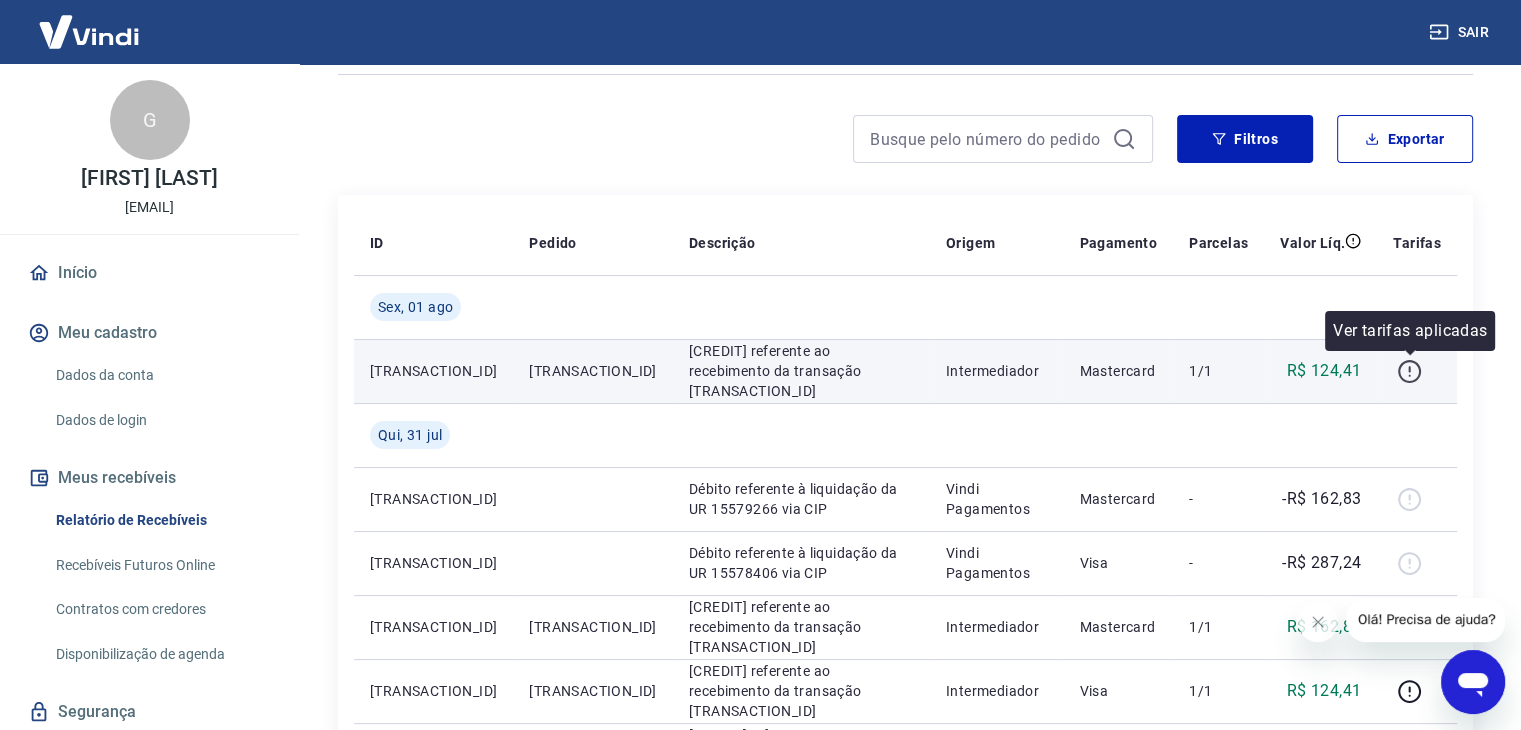 click 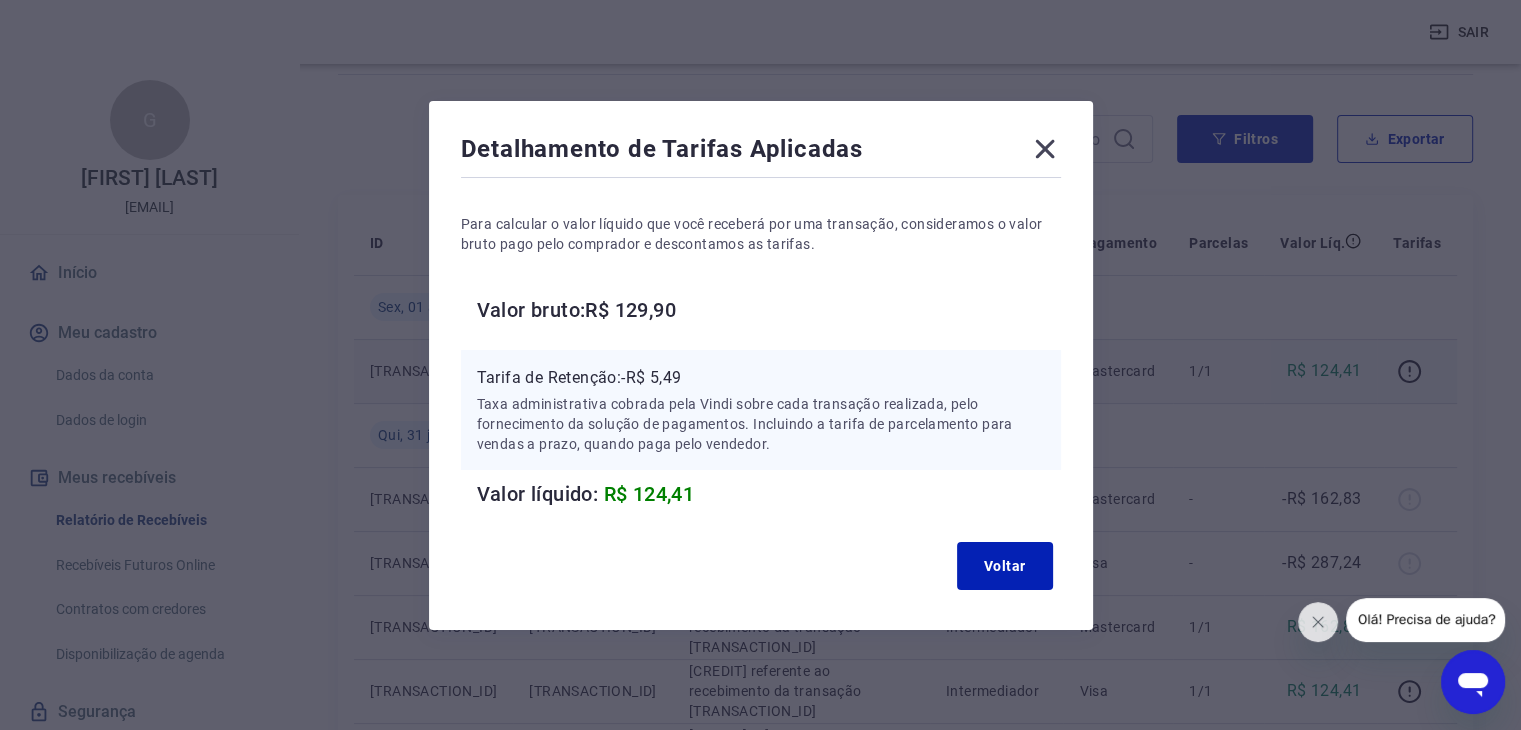 click 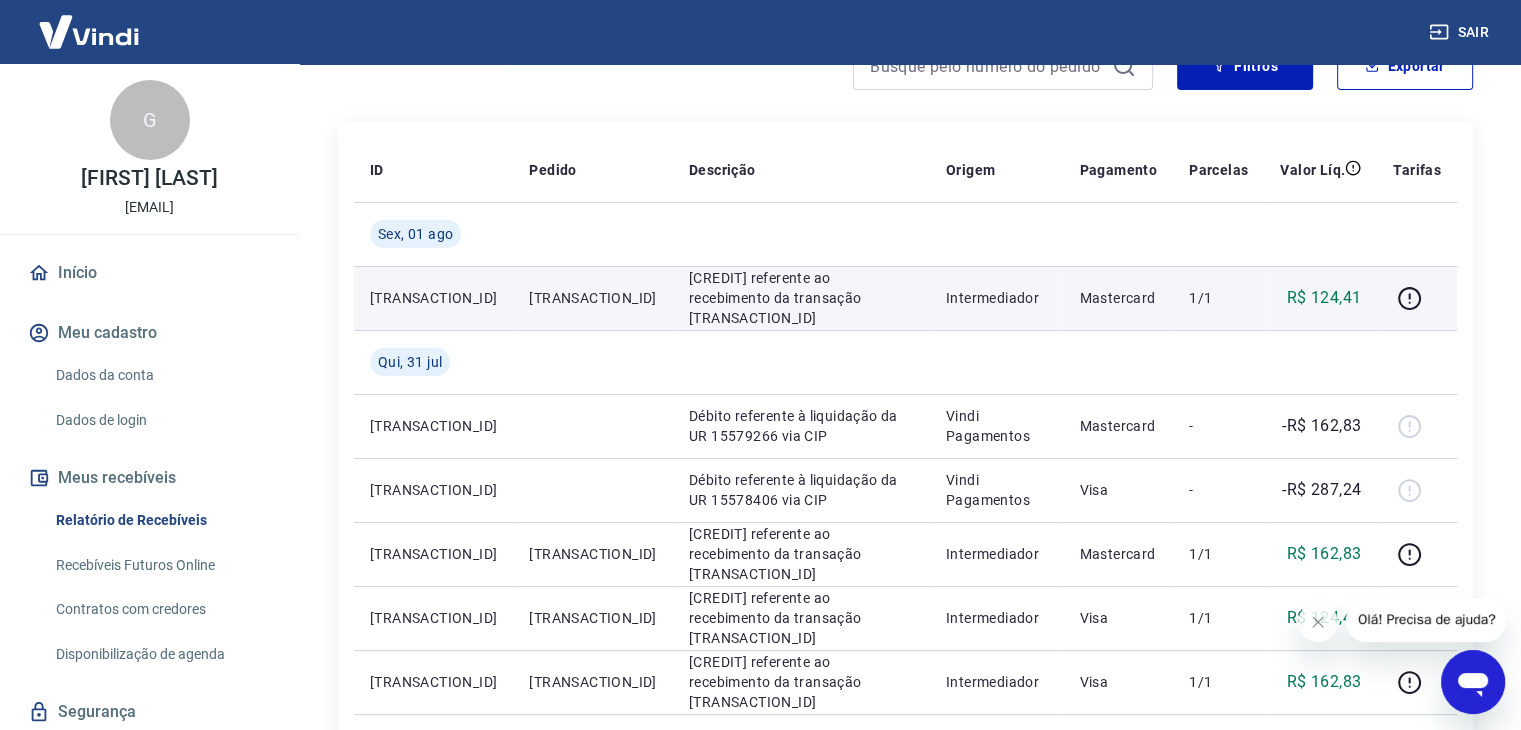 scroll, scrollTop: 222, scrollLeft: 0, axis: vertical 